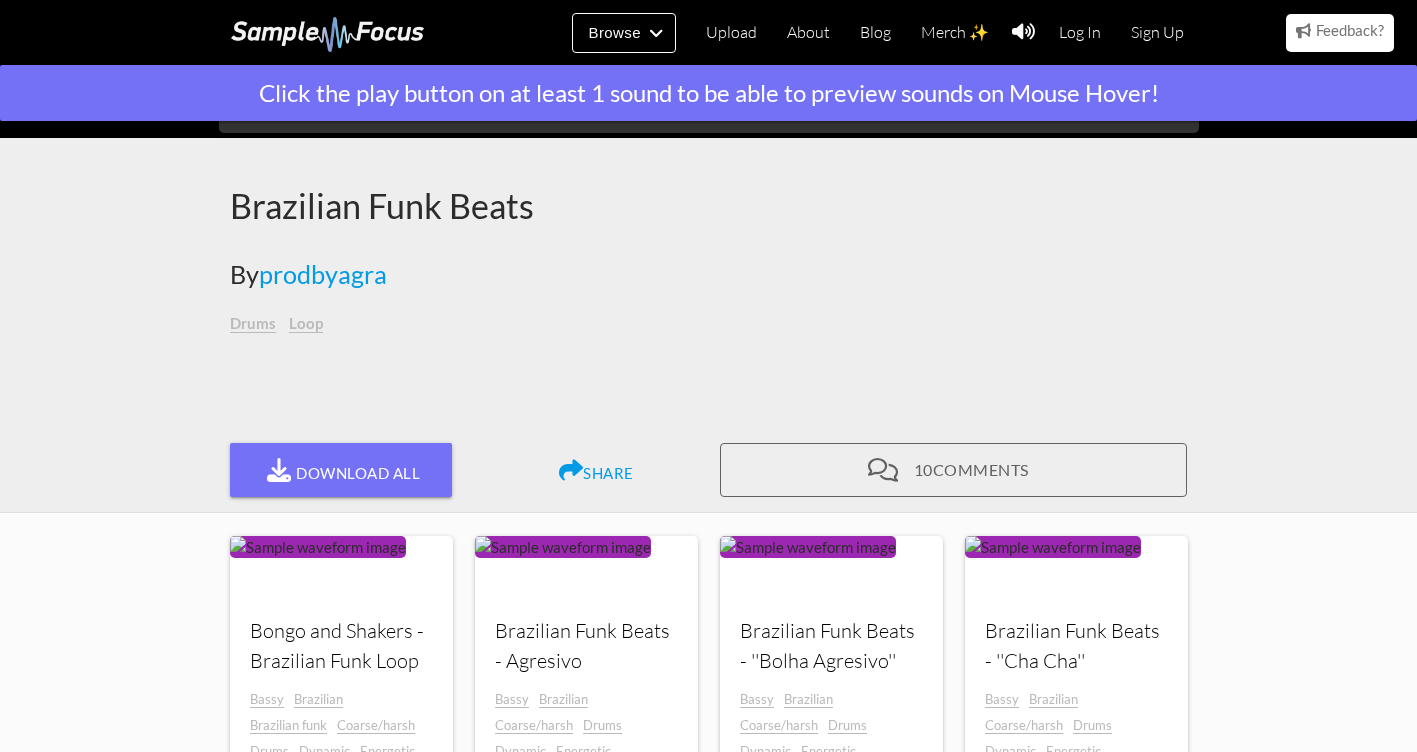 scroll, scrollTop: 300, scrollLeft: 0, axis: vertical 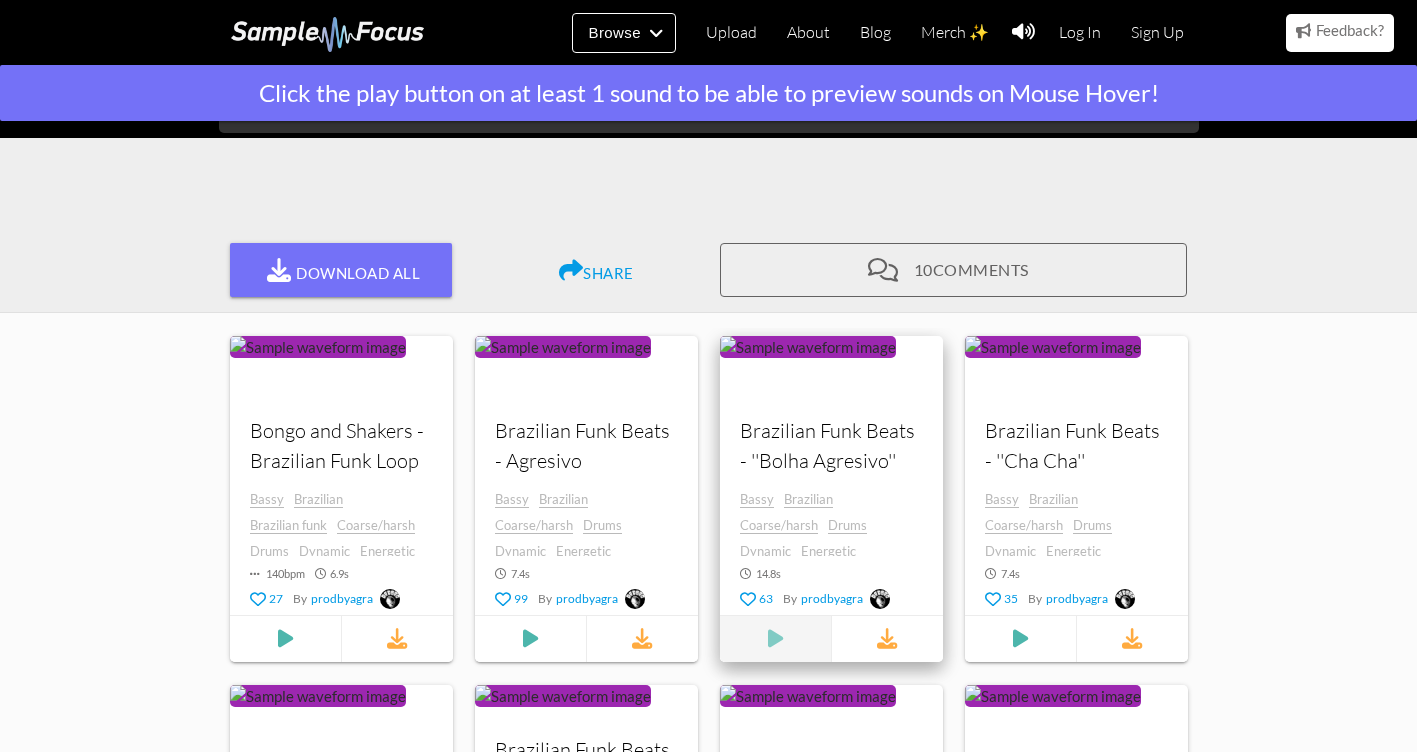 click at bounding box center (284, 639) 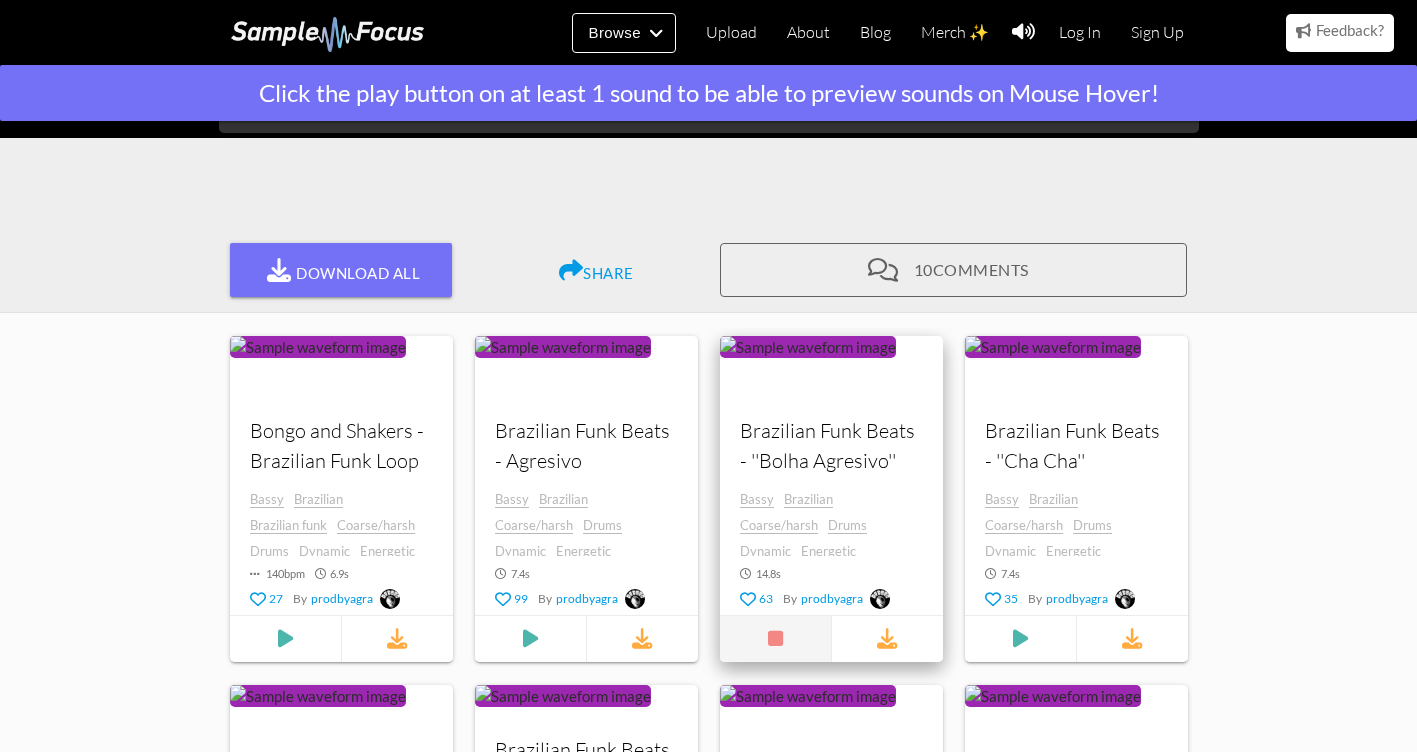 click at bounding box center [774, 639] 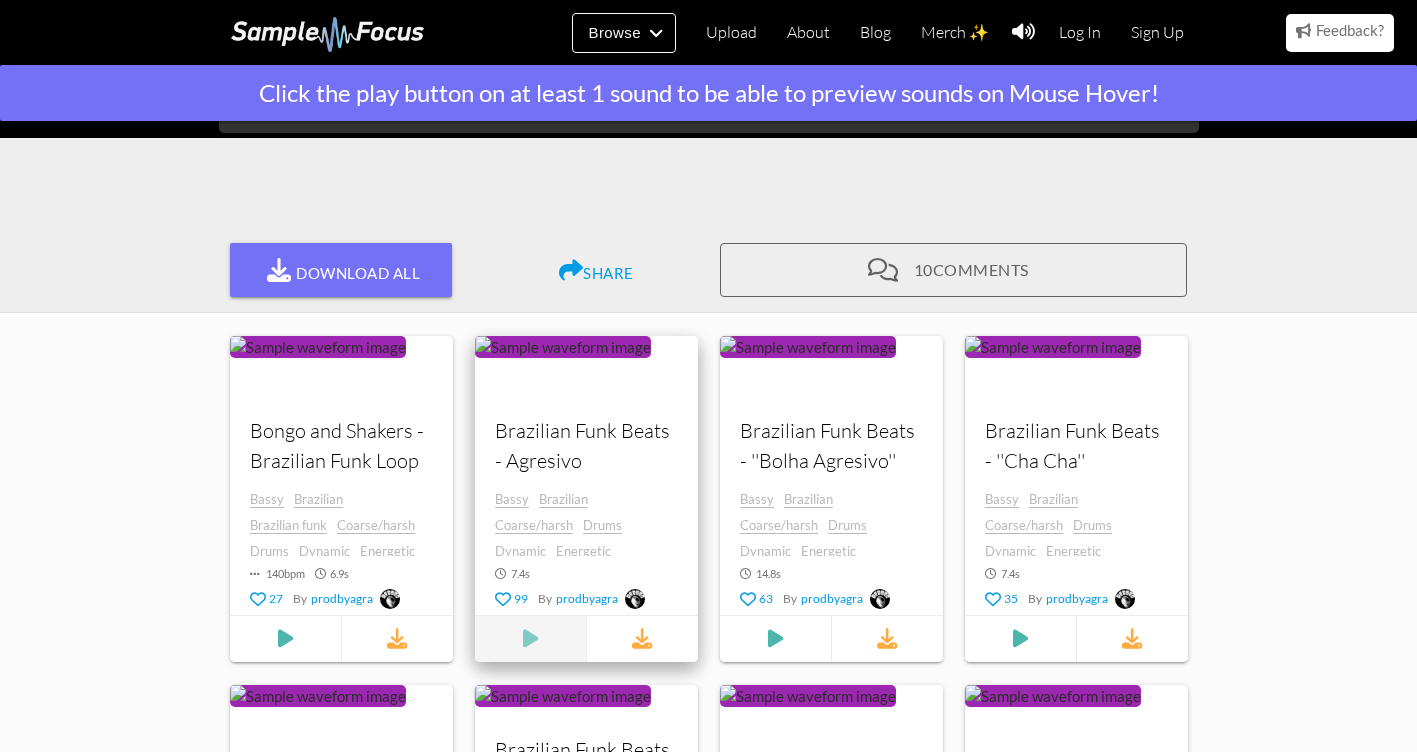 click at bounding box center (284, 639) 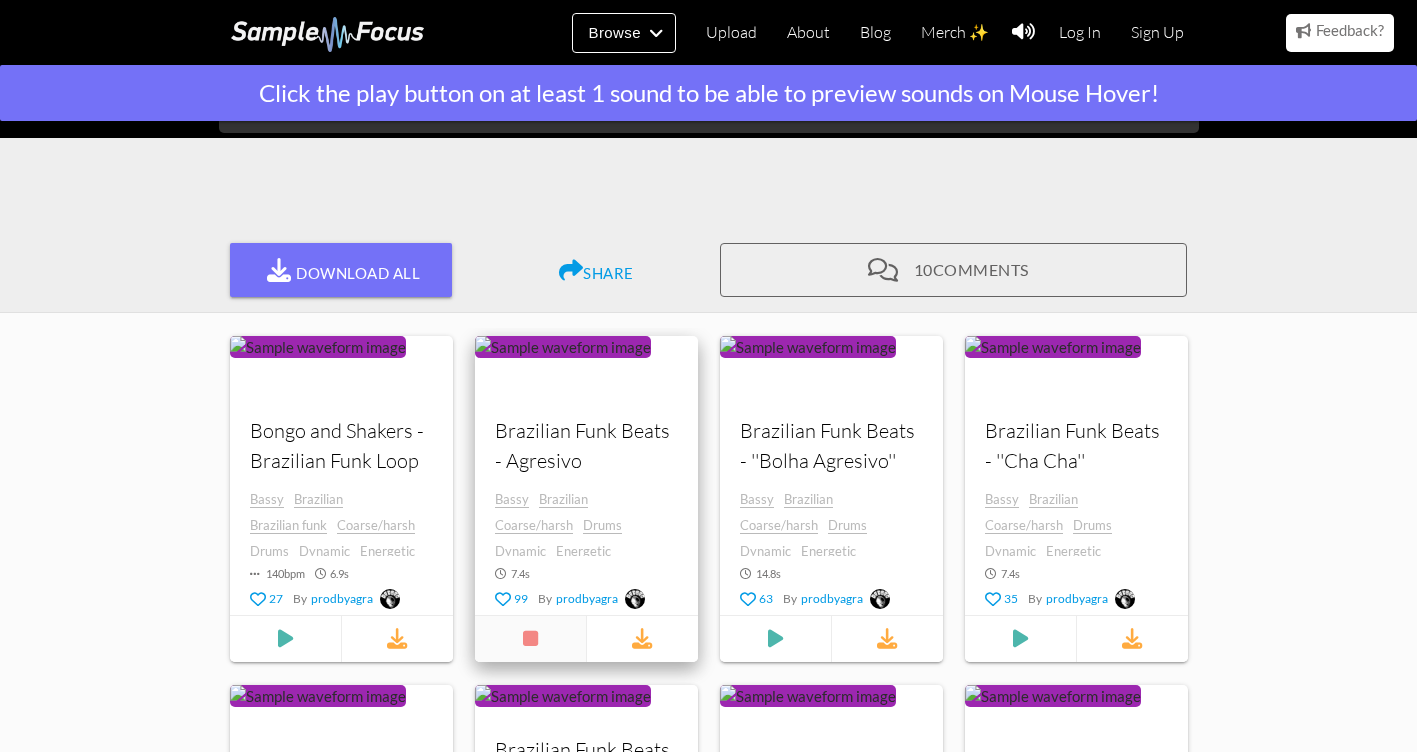 click at bounding box center (529, 639) 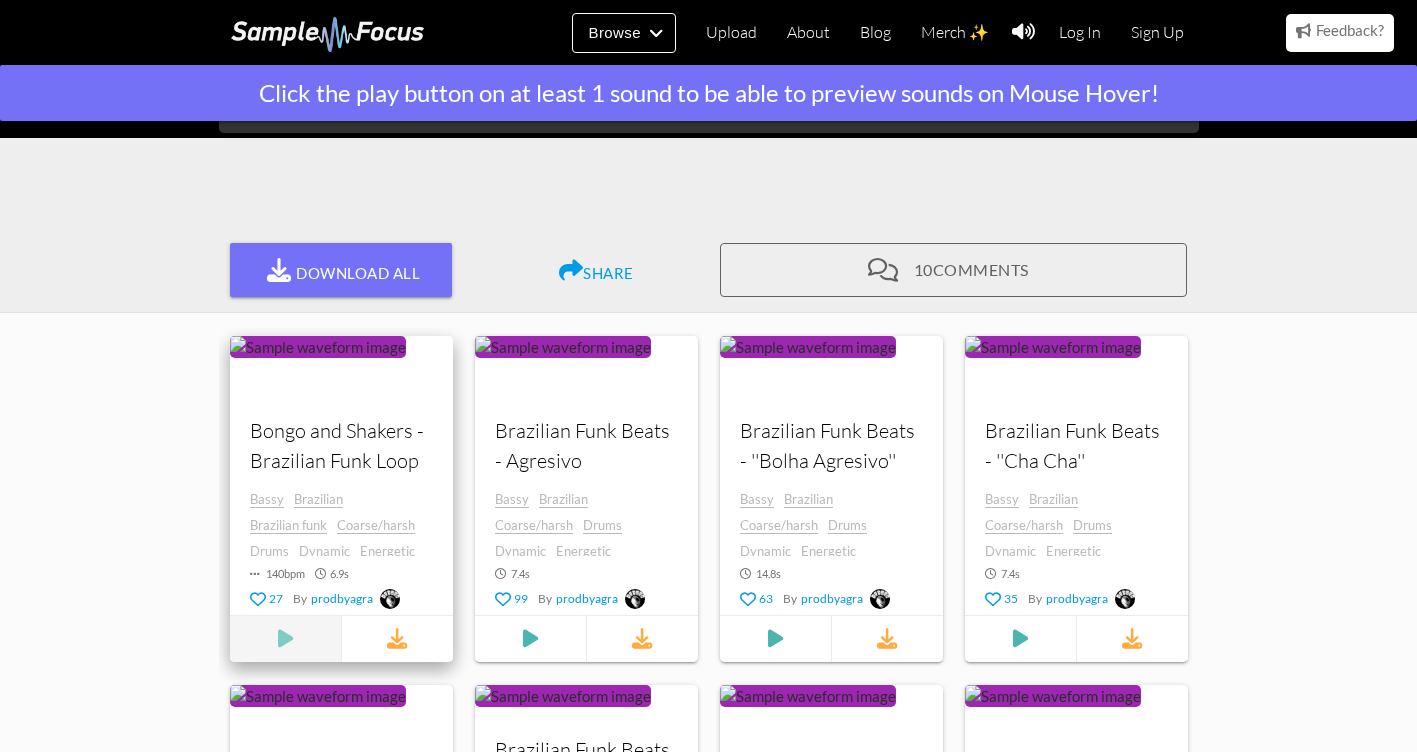 click at bounding box center (285, 639) 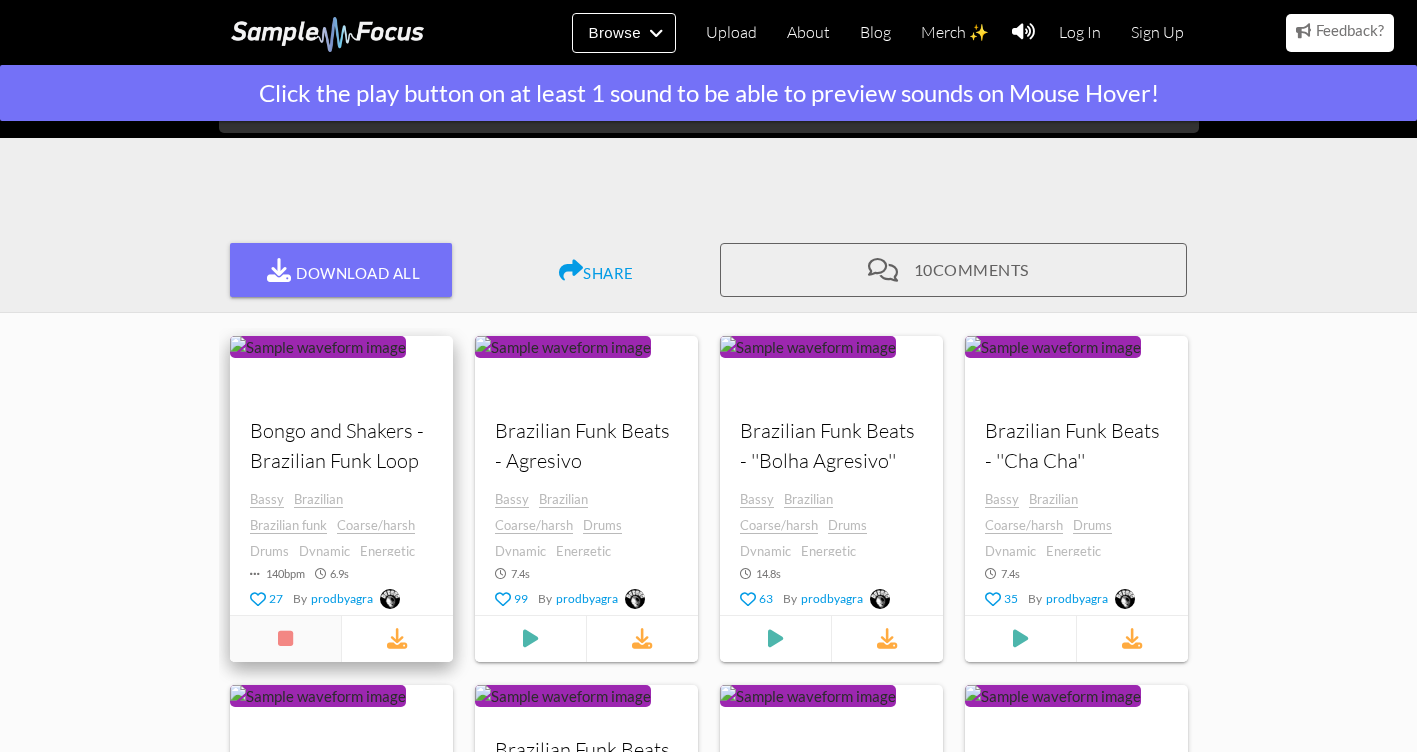 click at bounding box center [285, 639] 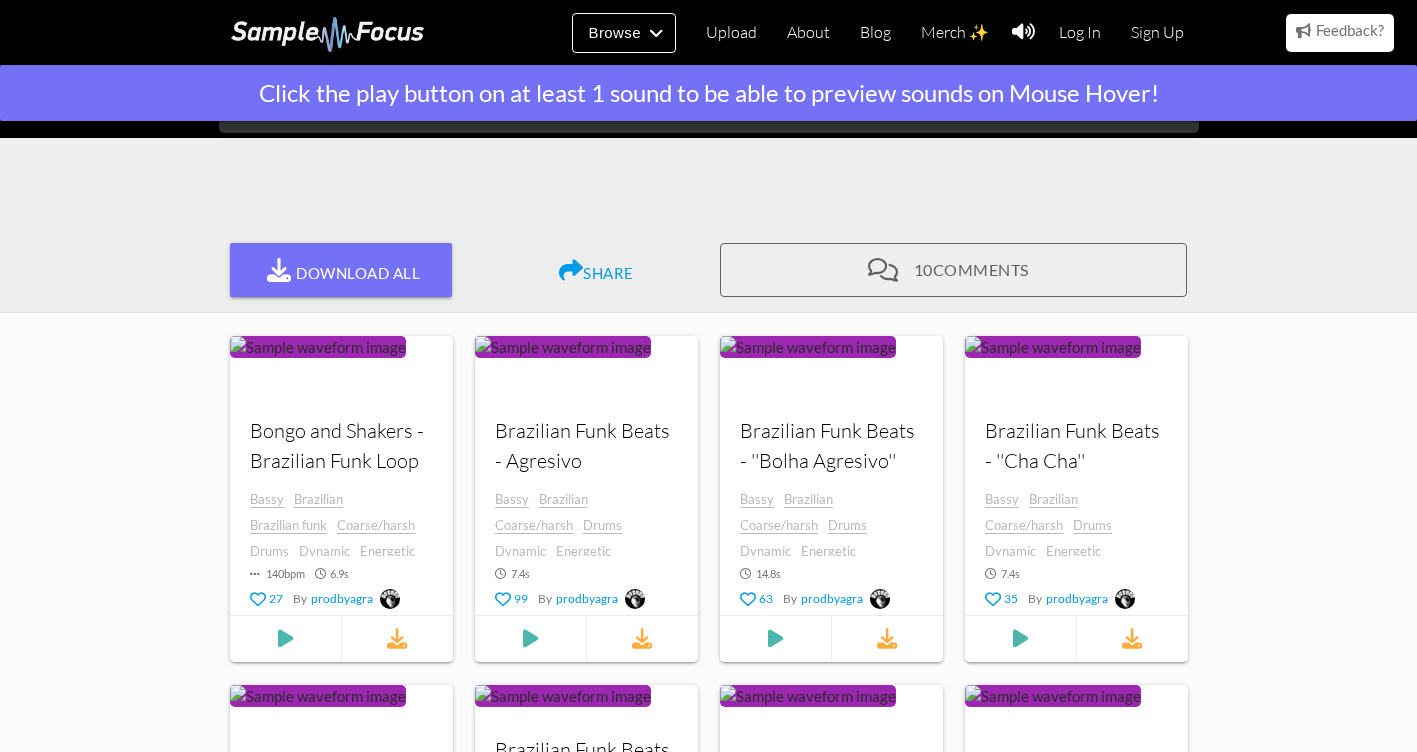 scroll, scrollTop: 600, scrollLeft: 0, axis: vertical 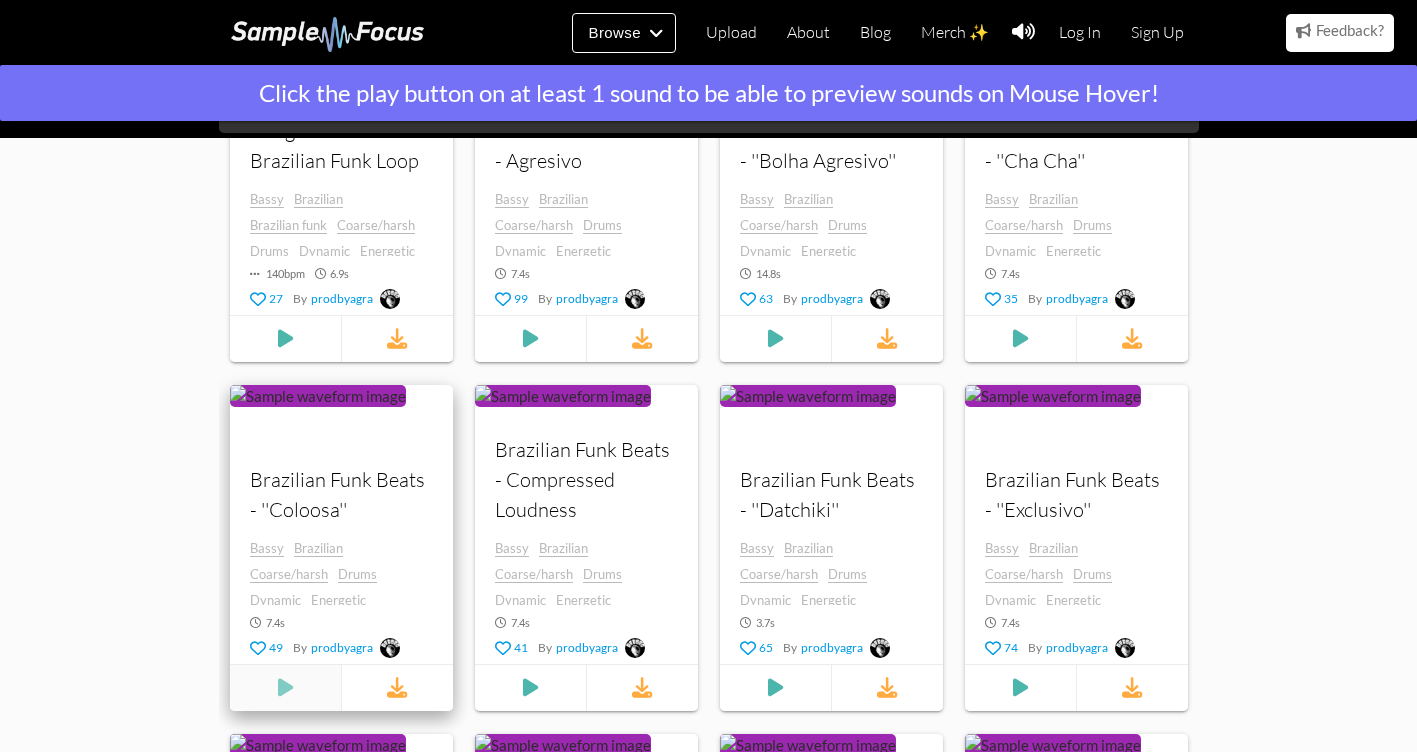 click at bounding box center [284, 339] 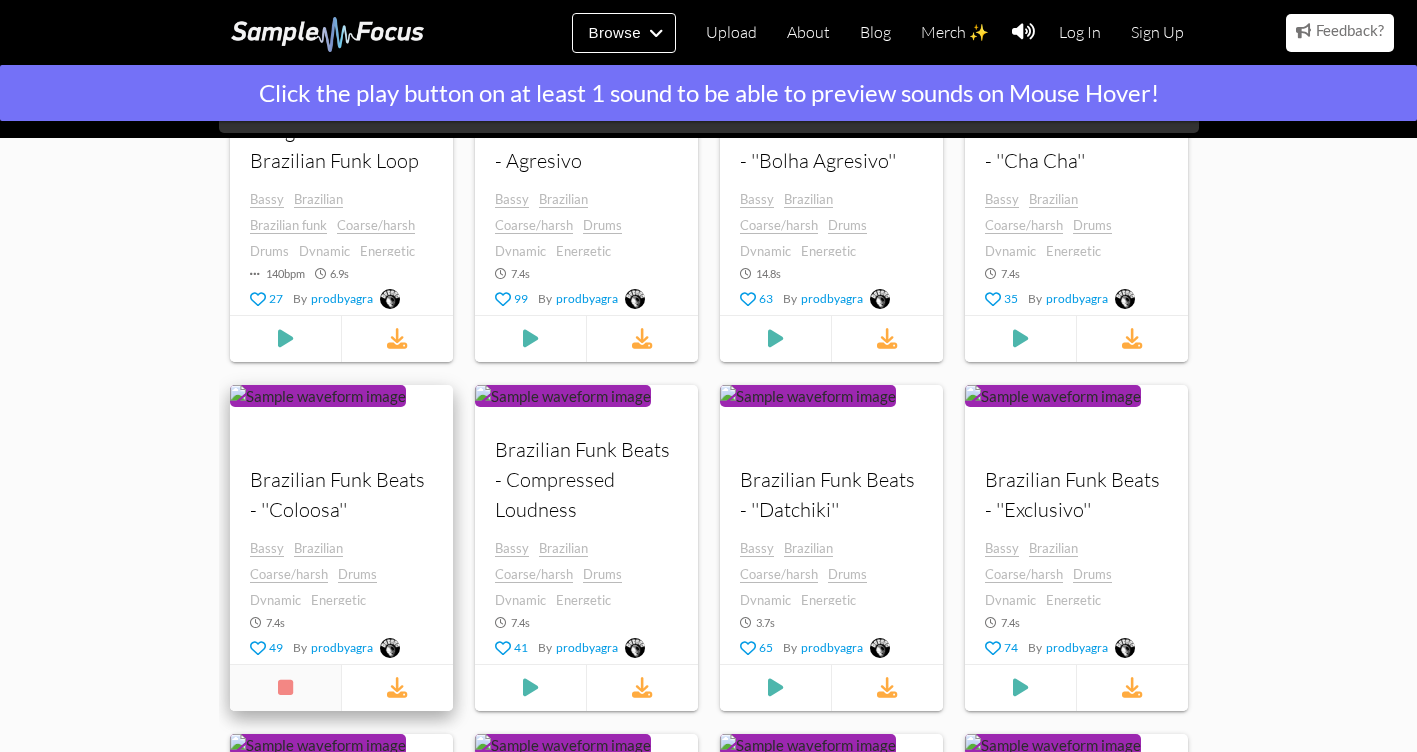 click at bounding box center (284, 688) 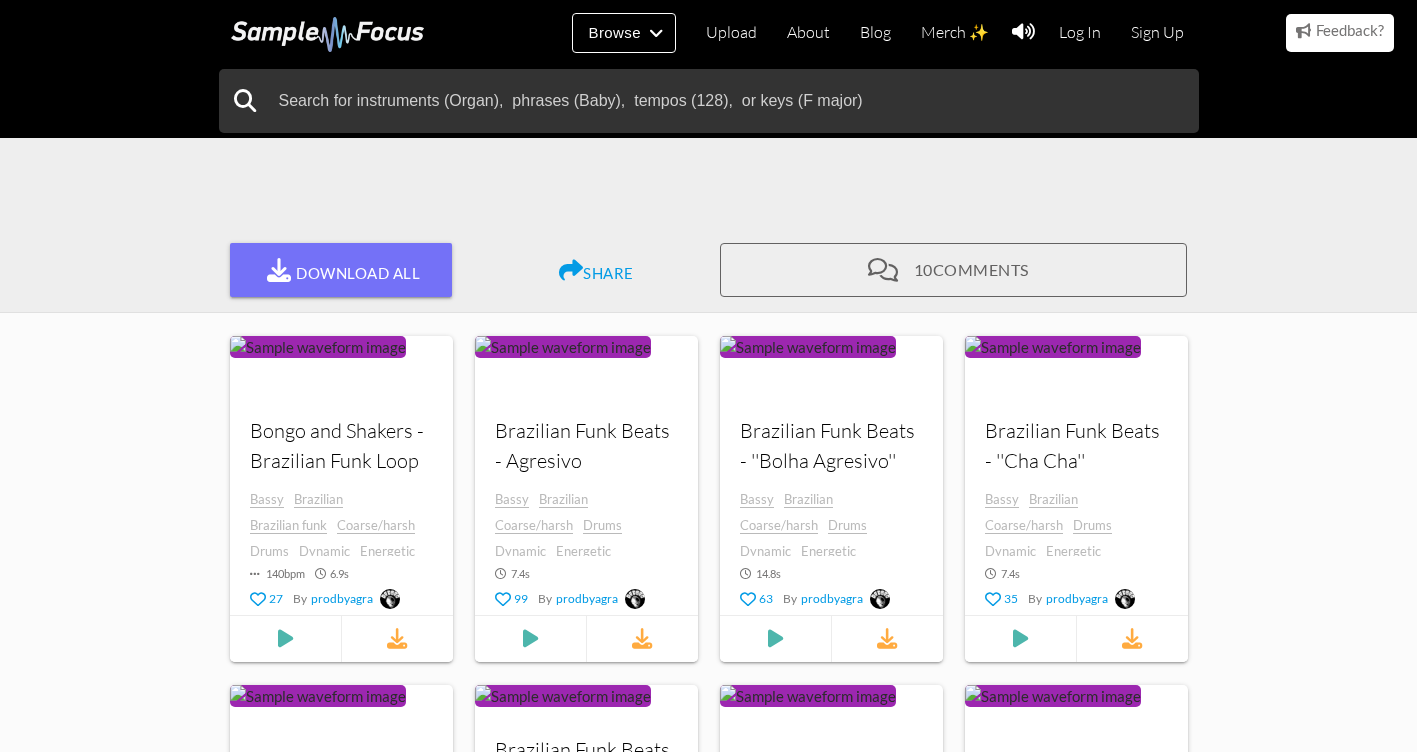 scroll, scrollTop: 0, scrollLeft: 0, axis: both 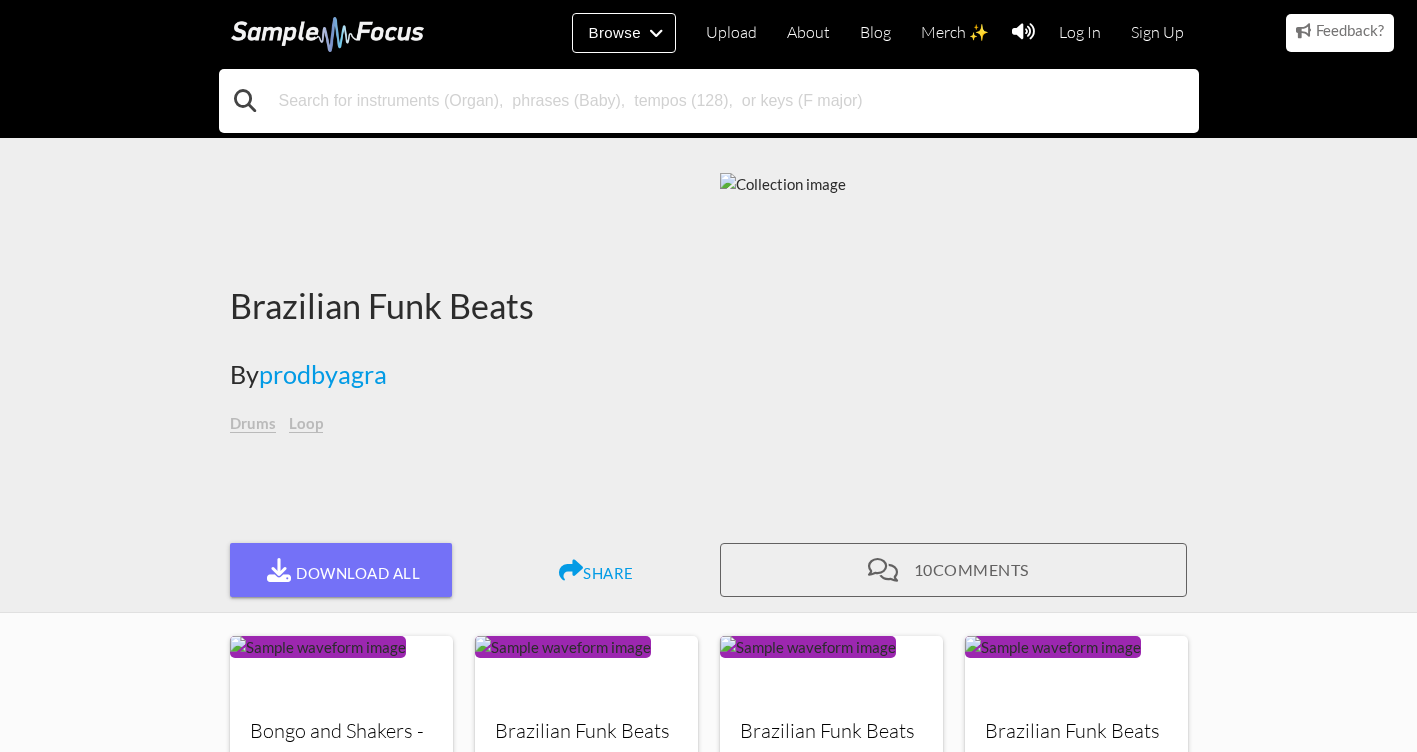 click at bounding box center (709, 101) 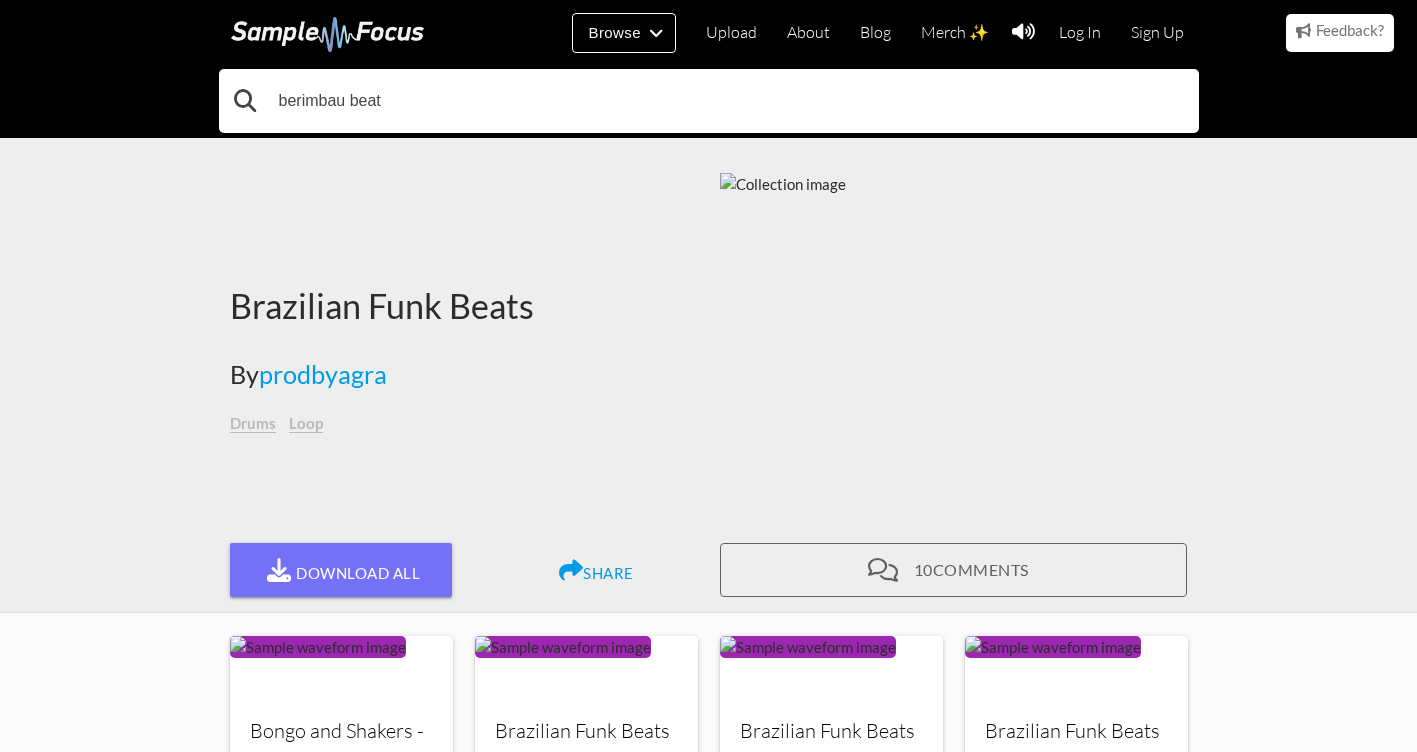 type on "berimbau beat" 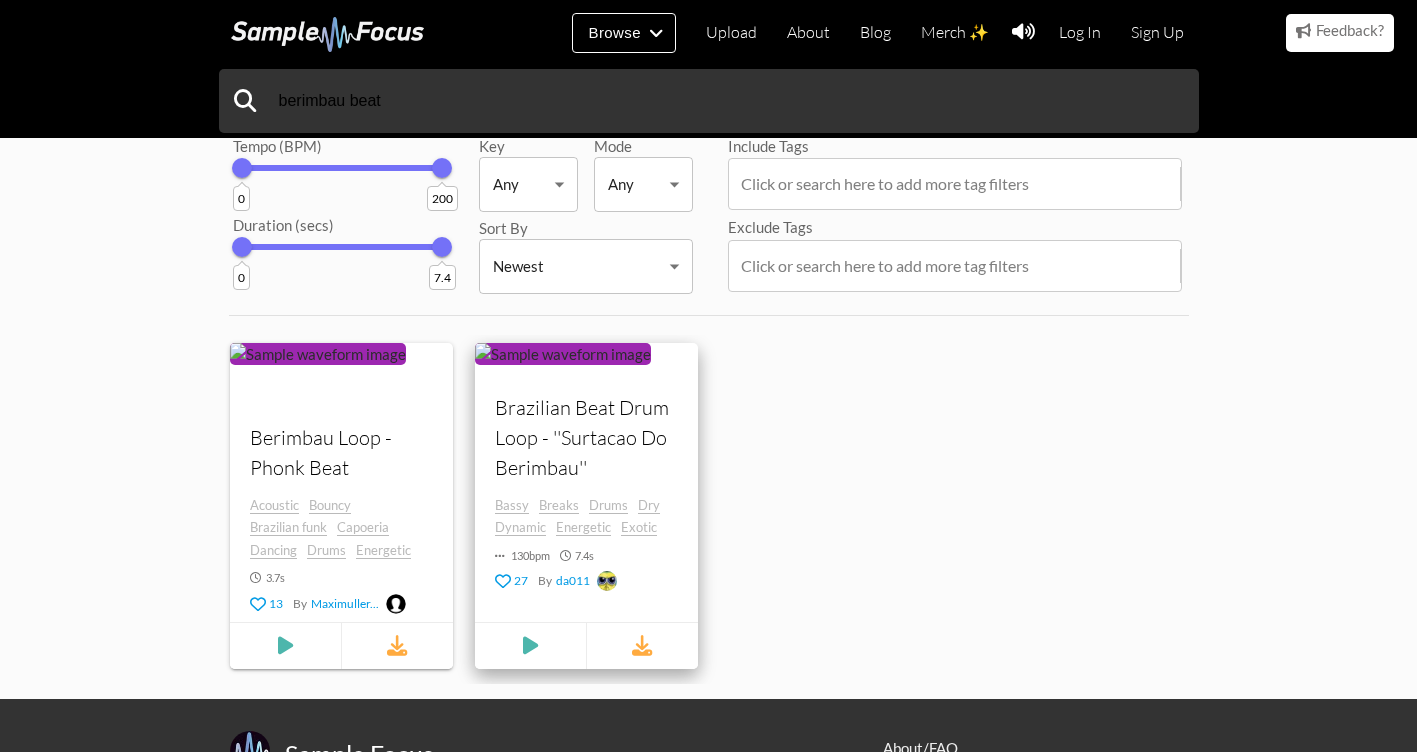 scroll, scrollTop: 0, scrollLeft: 0, axis: both 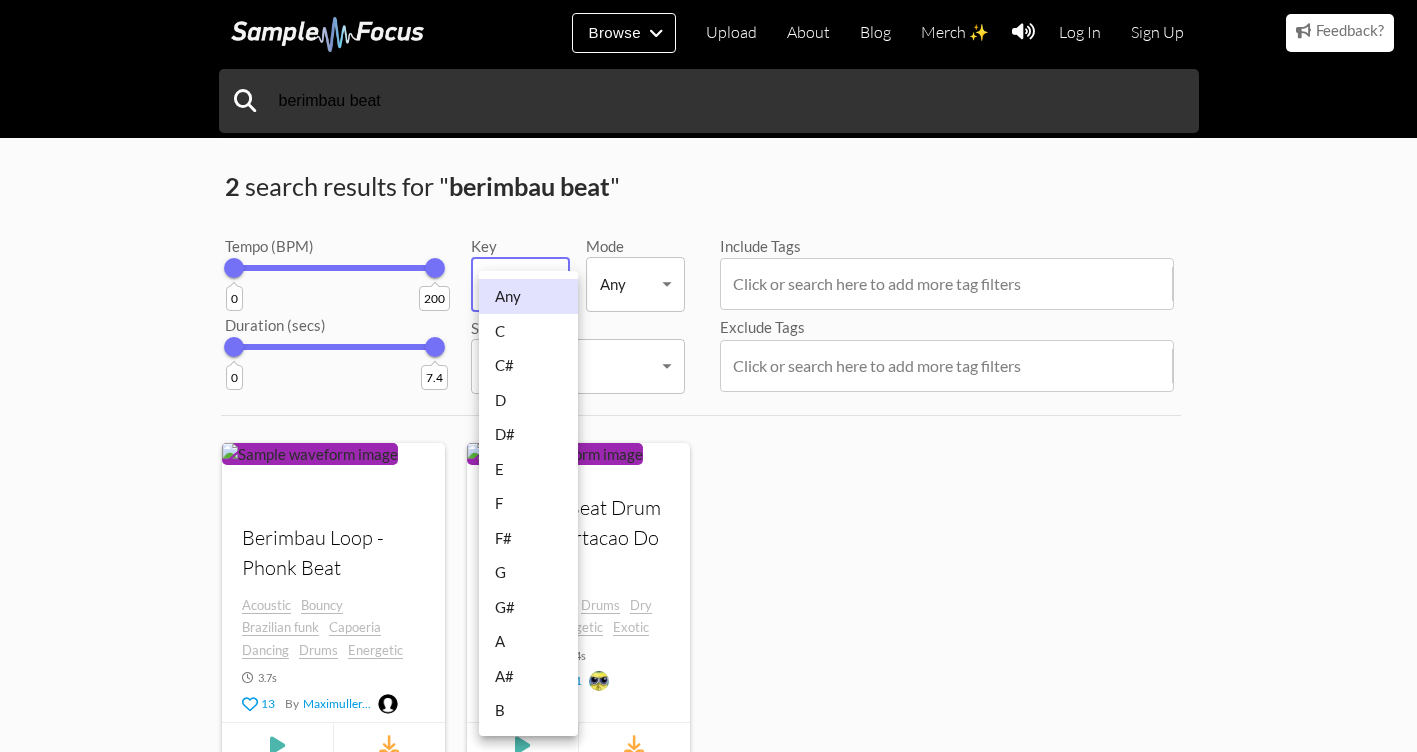 click on "Browse
Upload
About
Blog
Merch ✨
Log In
Sign Up
Categories
Tags
Collections
Upload
About
Blog
Merch ✨
Log In
Sign Up
berimbau beat
2    search results for " berimbau beat " Tempo (BPM) 0 200 Duration (secs) 0 7.4 Key Any Any ​ Mode Any Any ​ Sort By Newest Newest ​ Include Tags Click or search here to add more tag filters Exclude Tags Click or search here to add more tag filters Your browser does not support the audio   s" at bounding box center [708, 524] 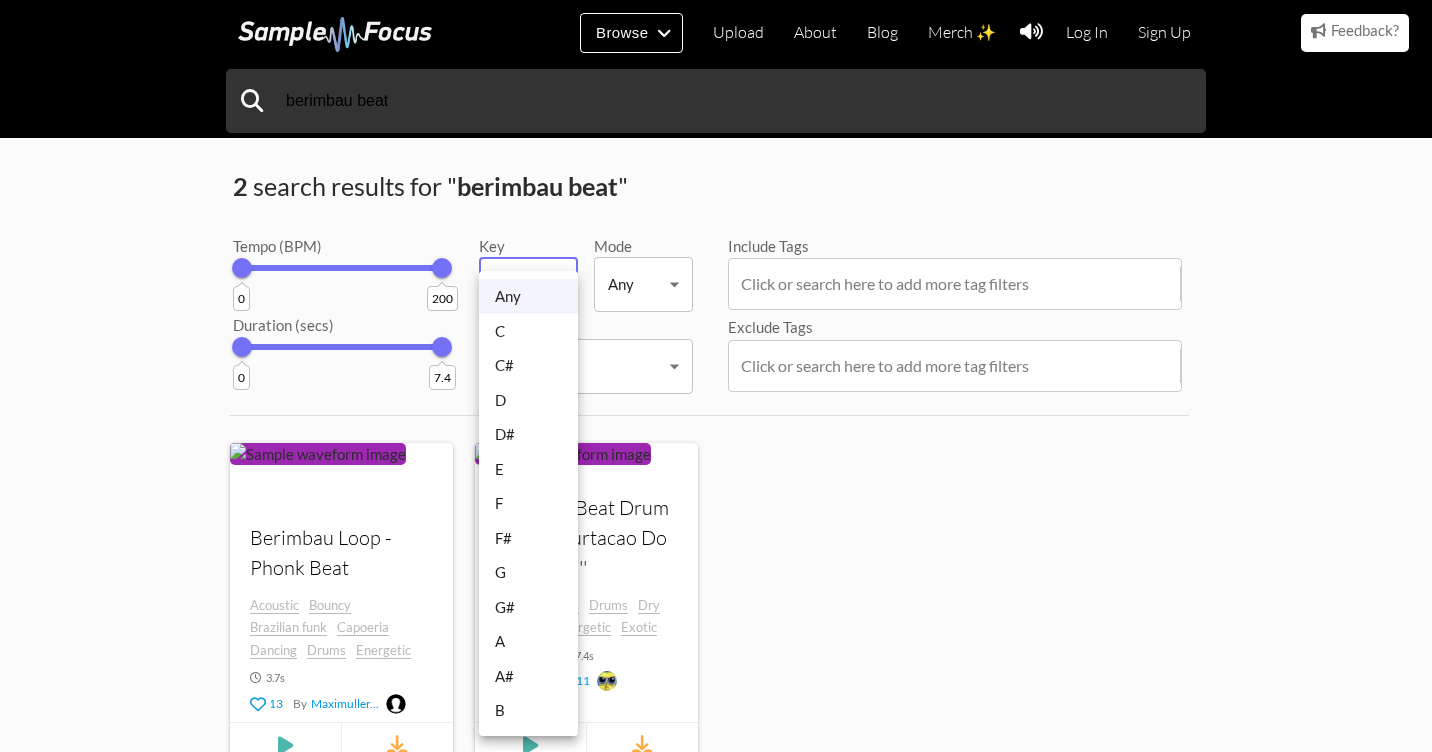 click at bounding box center [716, 376] 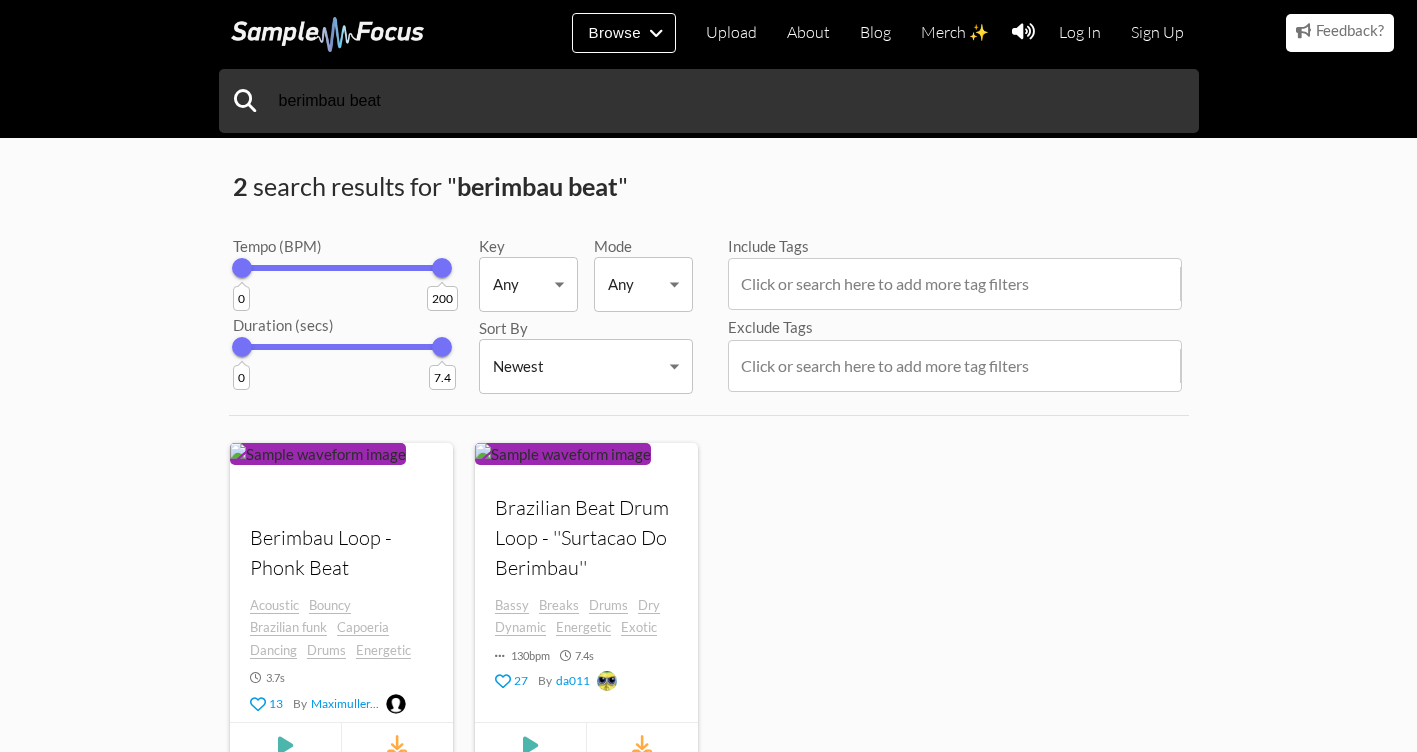 click on "2    search results for " berimbau beat "" at bounding box center (709, 187) 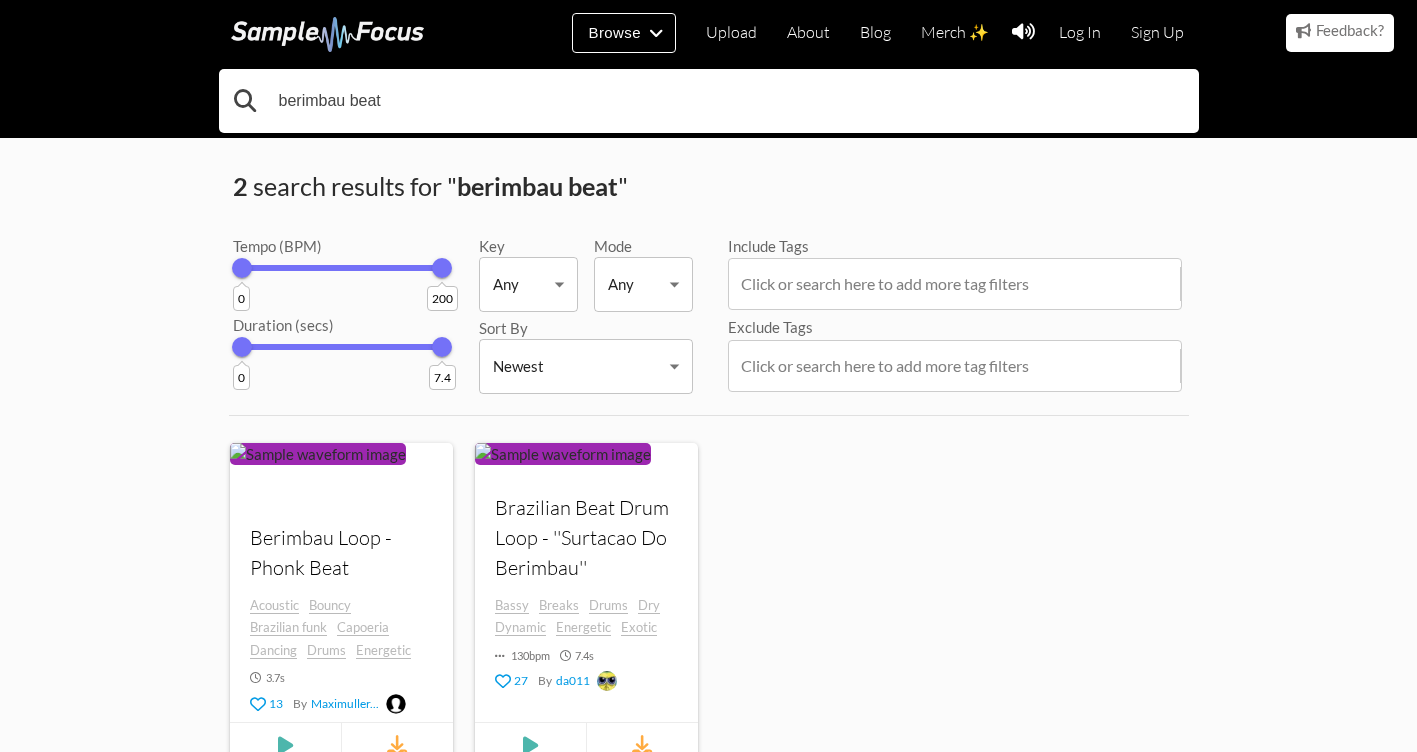 click on "berimbau beat" at bounding box center [709, 101] 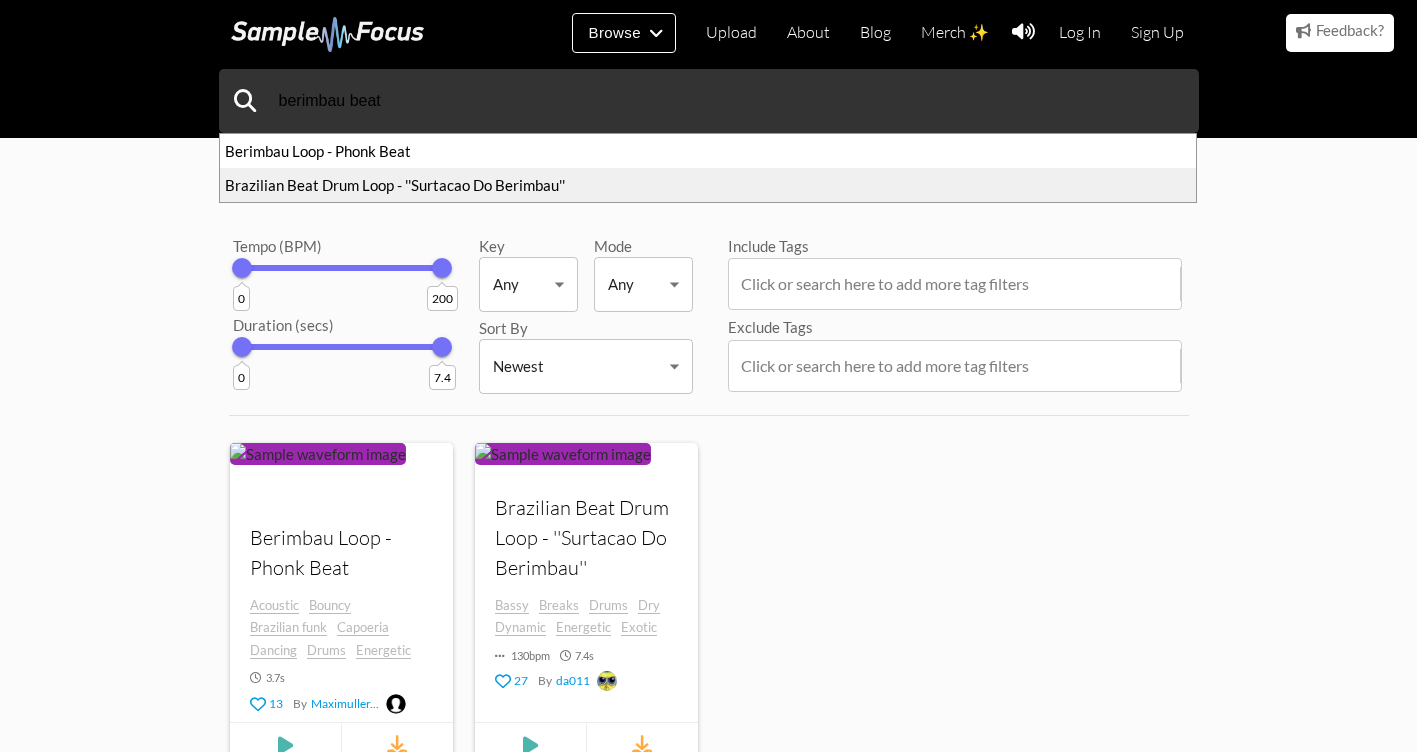 click on "Brazilian Beat Drum Loop - ''Surtacao Do Berimbau''" at bounding box center (708, 185) 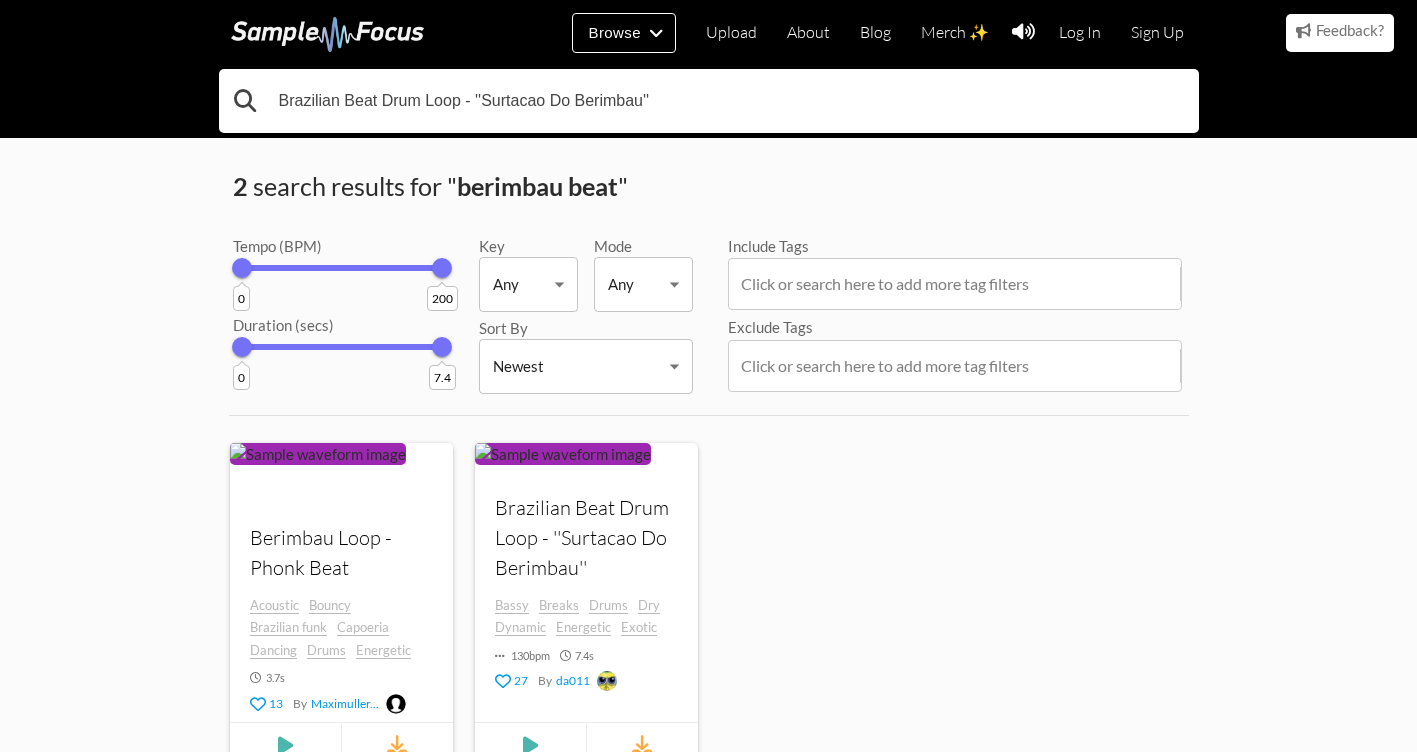 click on "Brazilian Beat Drum Loop - ''Surtacao Do Berimbau''" at bounding box center [709, 101] 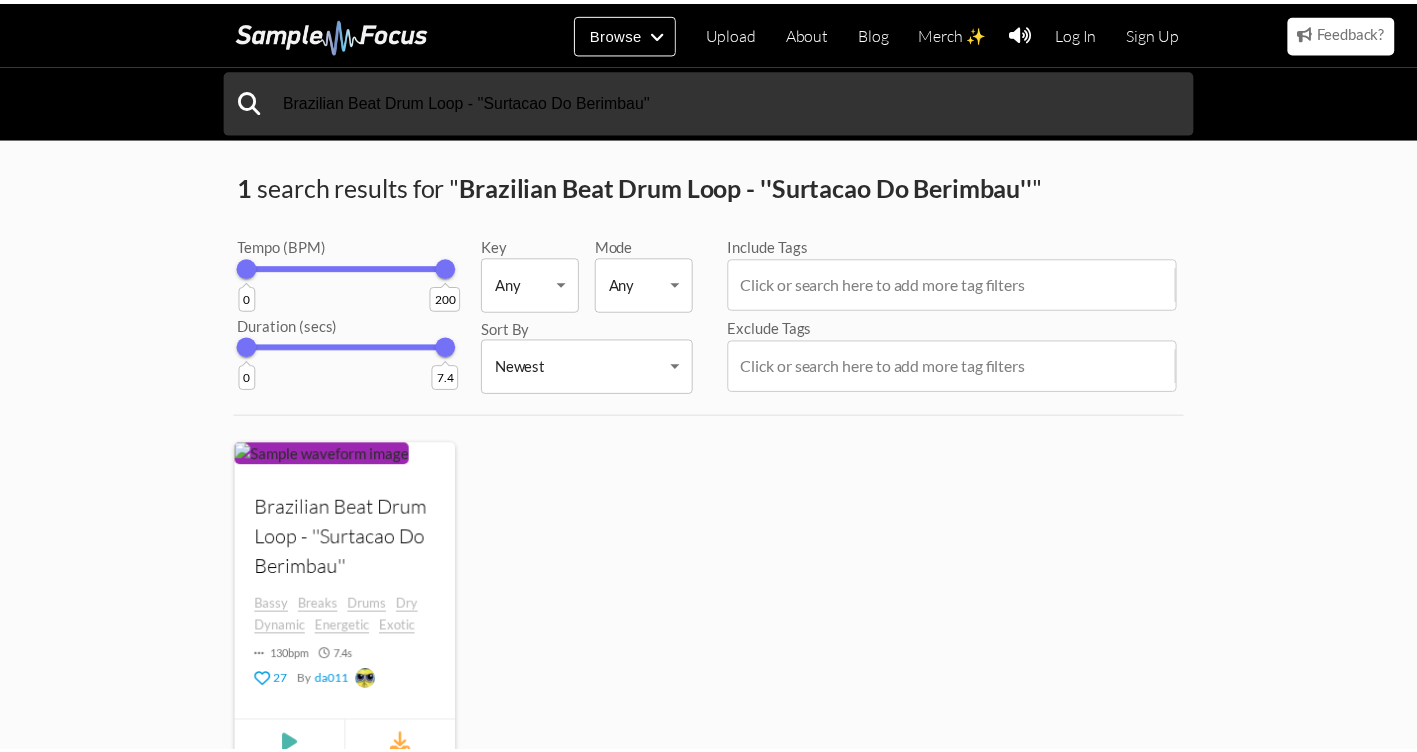 scroll, scrollTop: 0, scrollLeft: 0, axis: both 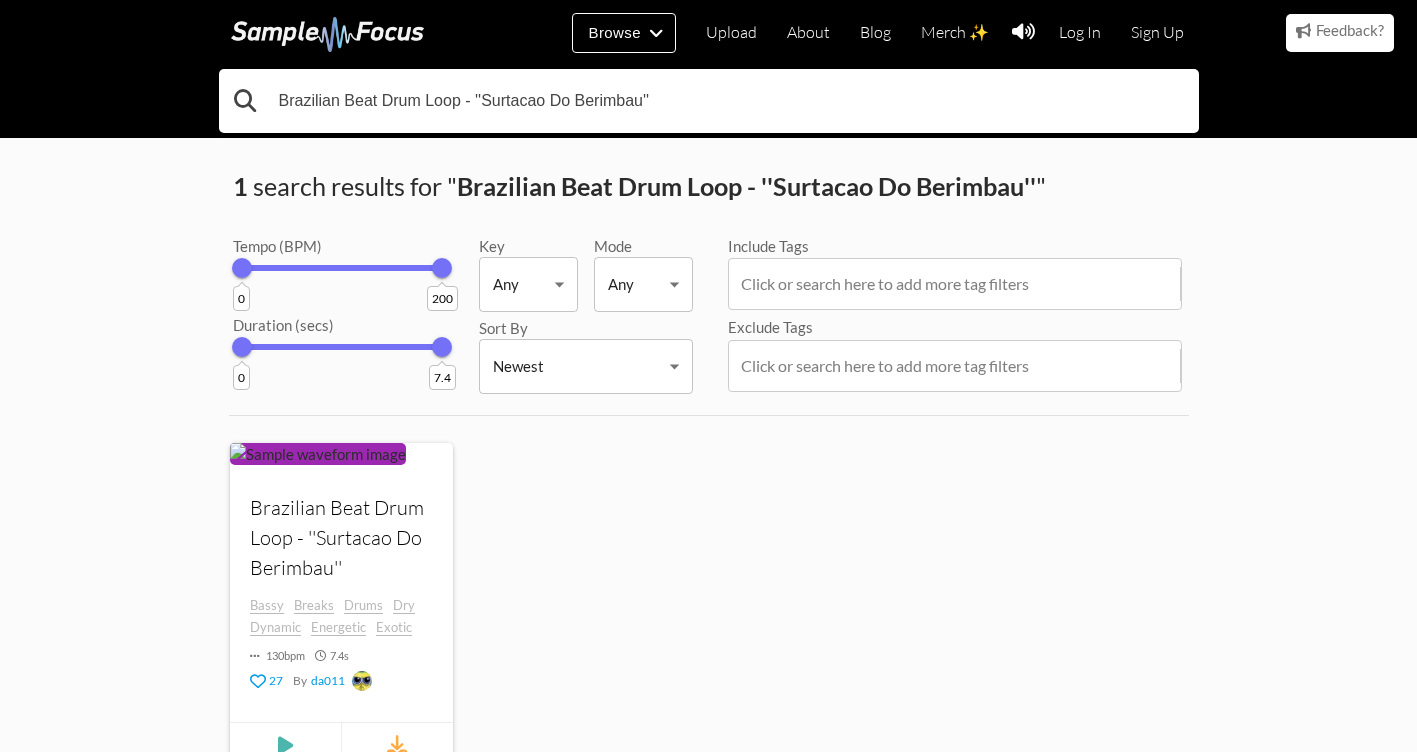 drag, startPoint x: 718, startPoint y: 105, endPoint x: 160, endPoint y: 151, distance: 559.8928 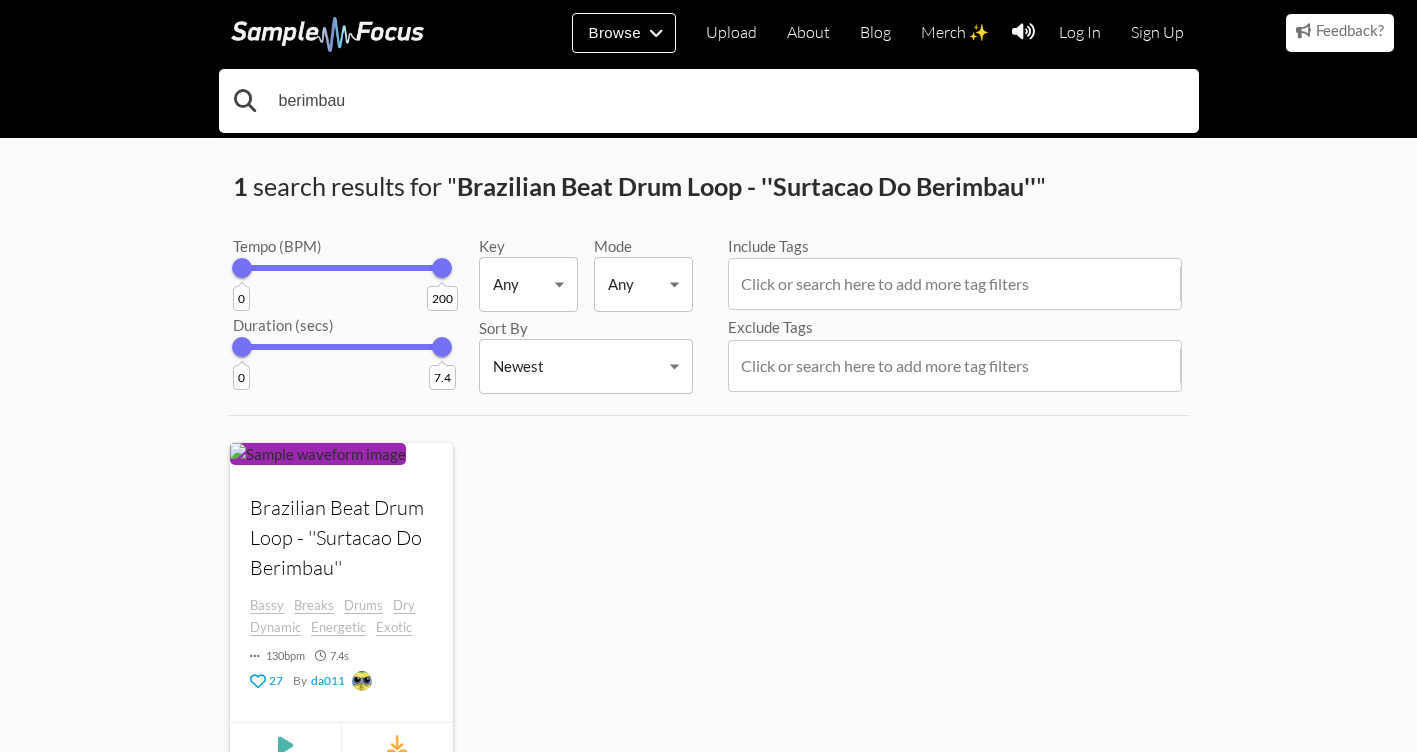 type on "berimbau" 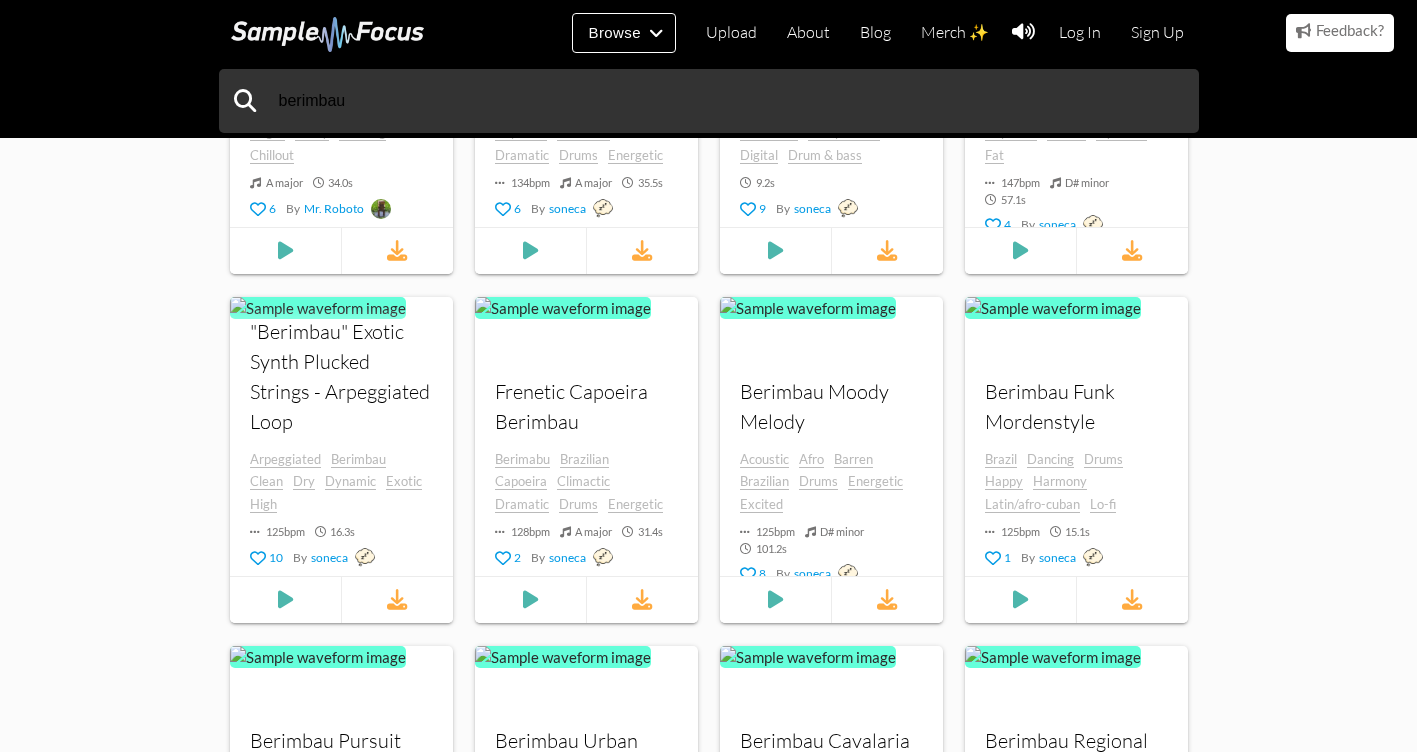 scroll, scrollTop: 900, scrollLeft: 0, axis: vertical 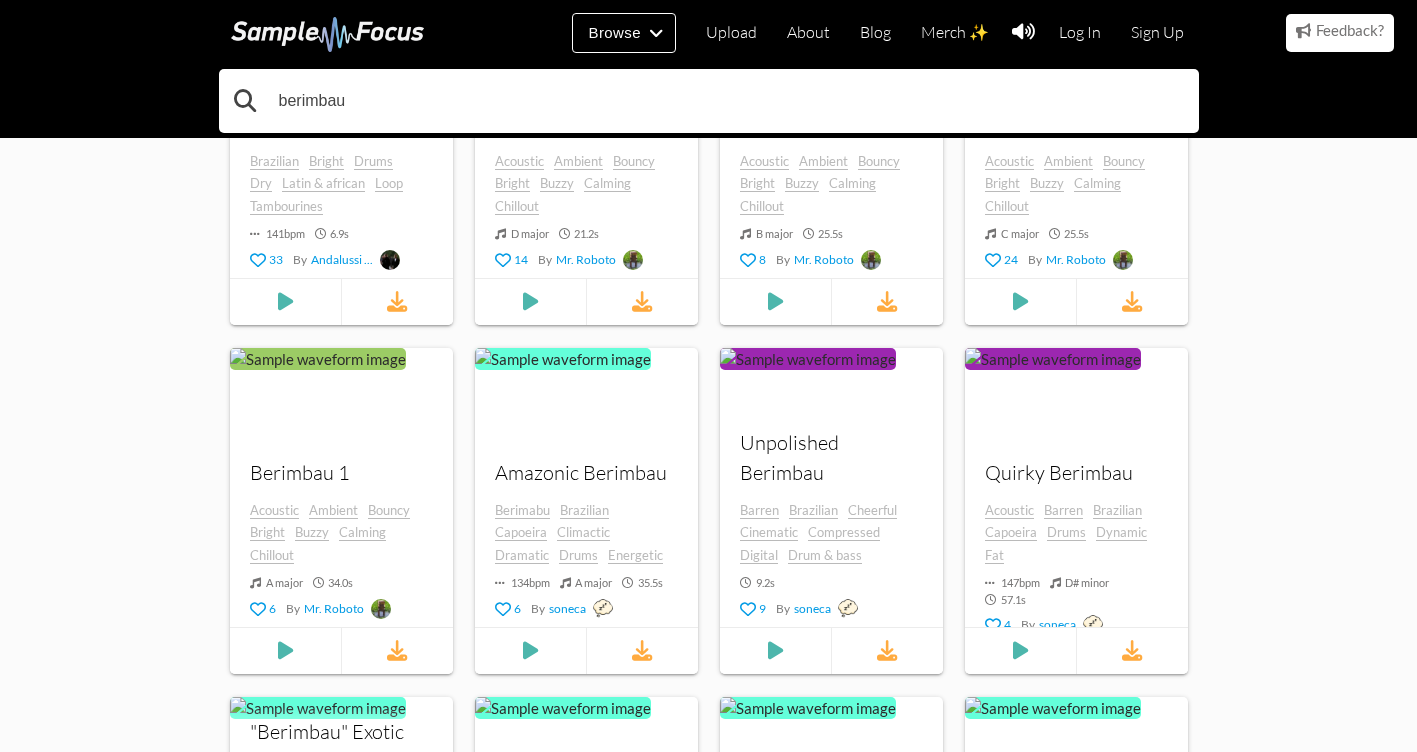 click on "berimbau" at bounding box center [709, 101] 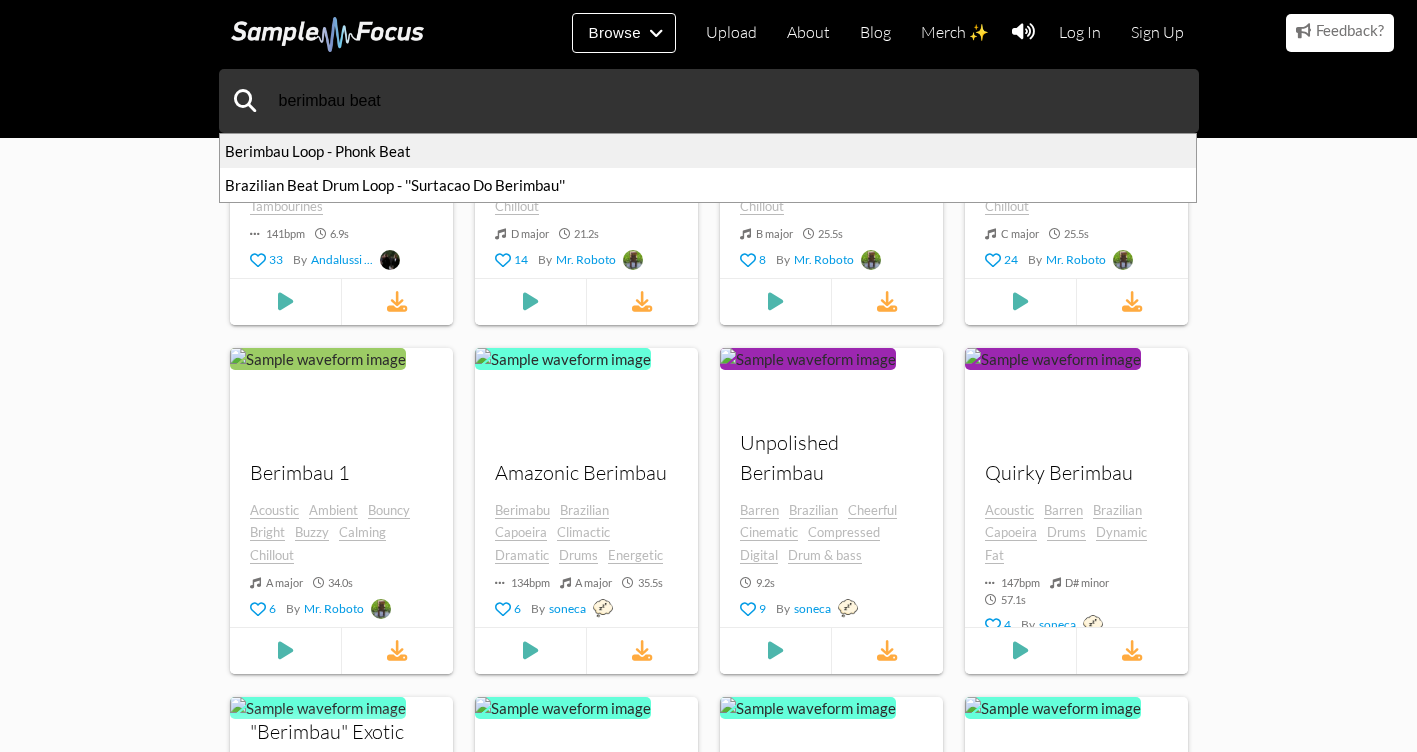 click on "Berimbau Loop - Phonk Beat" at bounding box center (708, 151) 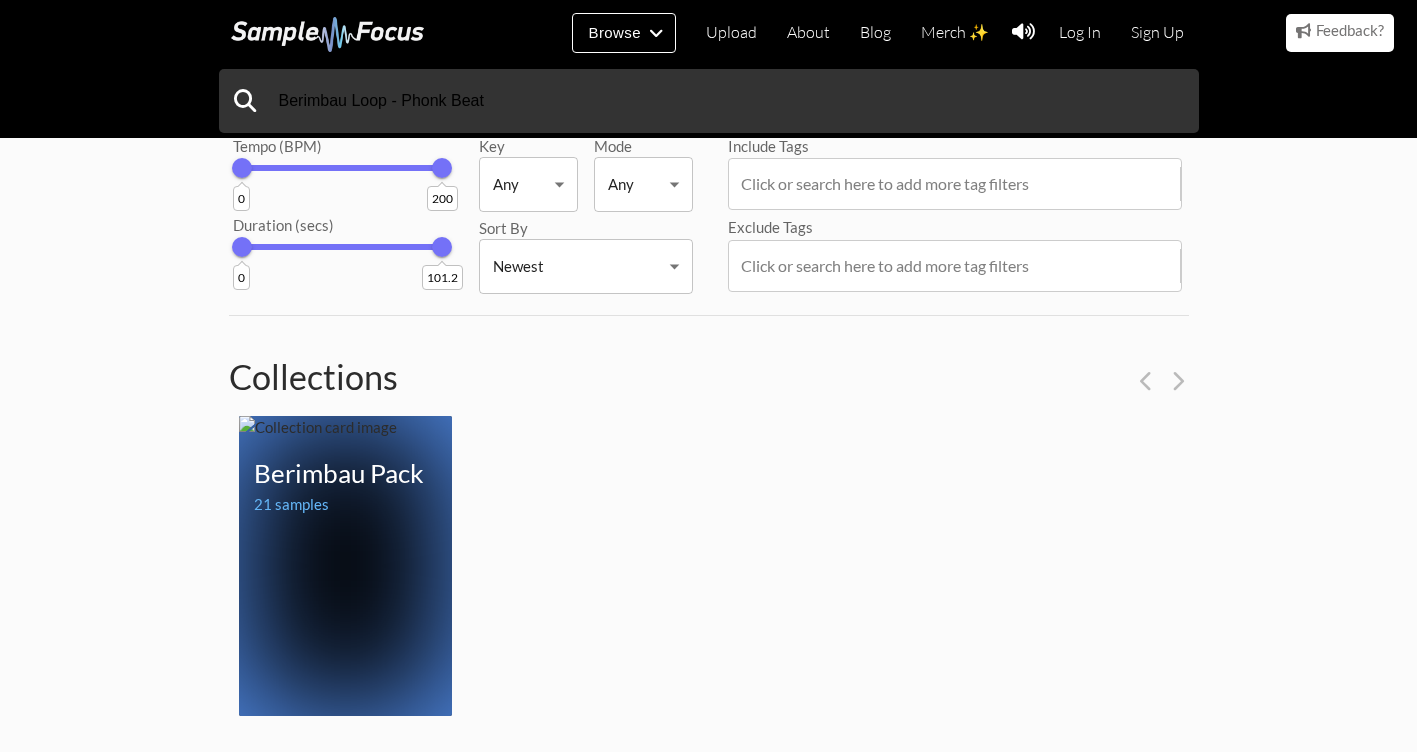 scroll, scrollTop: 0, scrollLeft: 0, axis: both 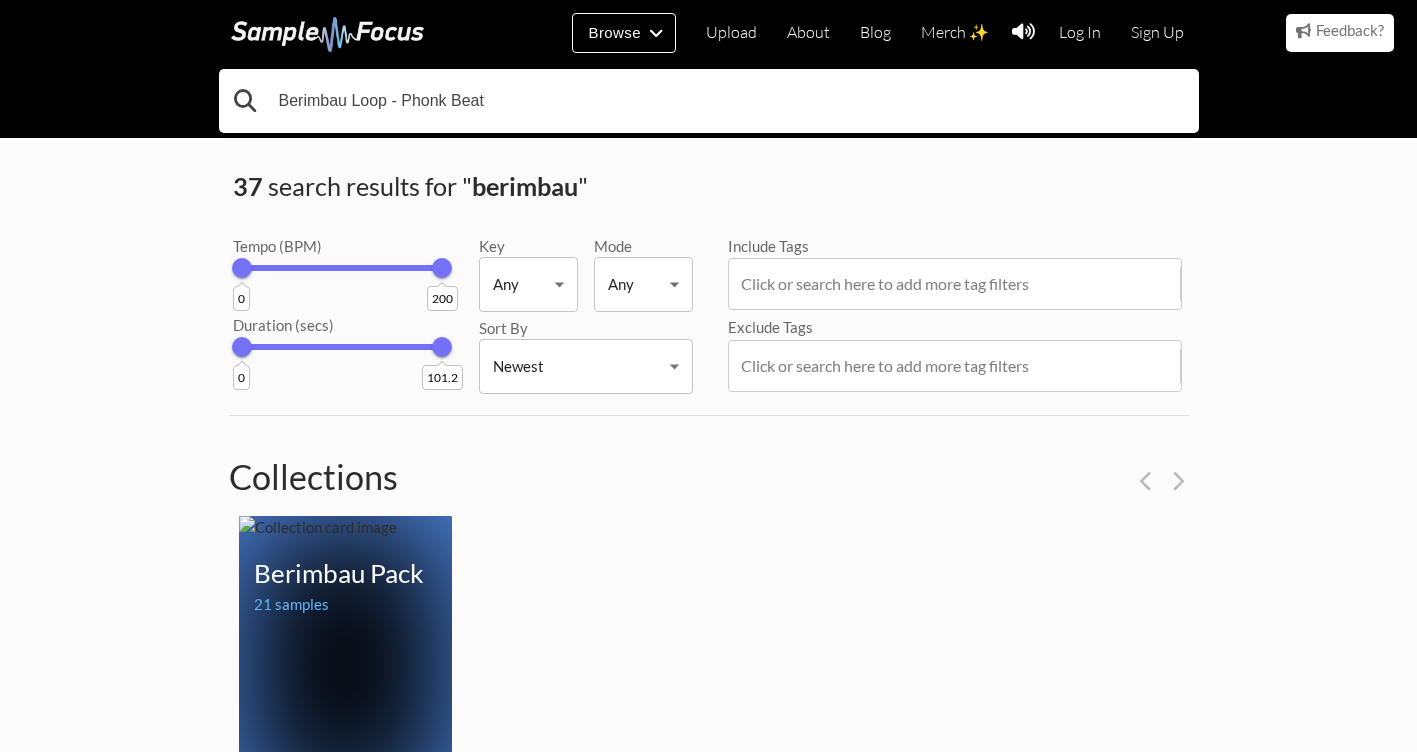 click on "Berimbau Loop - Phonk Beat" at bounding box center [709, 101] 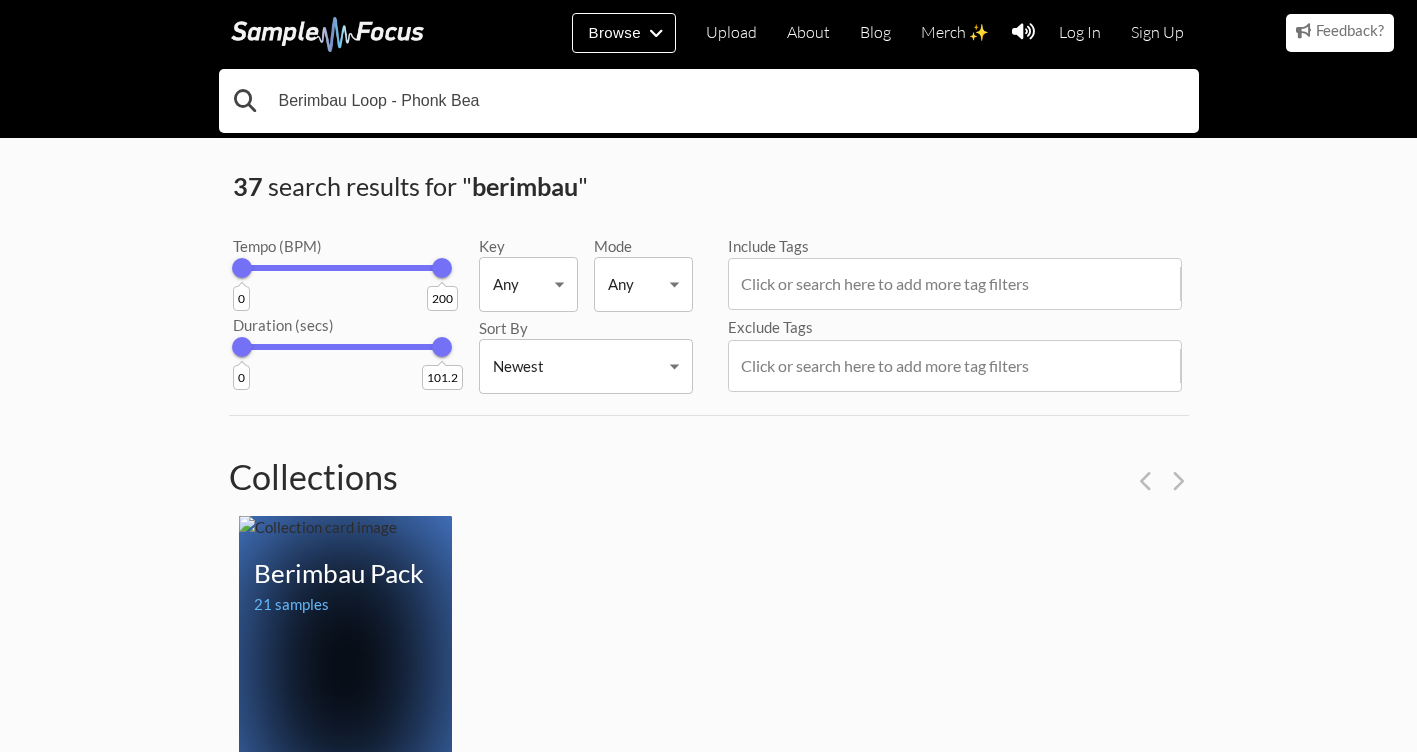 type on "Berimbau Loop - Phonk Bea" 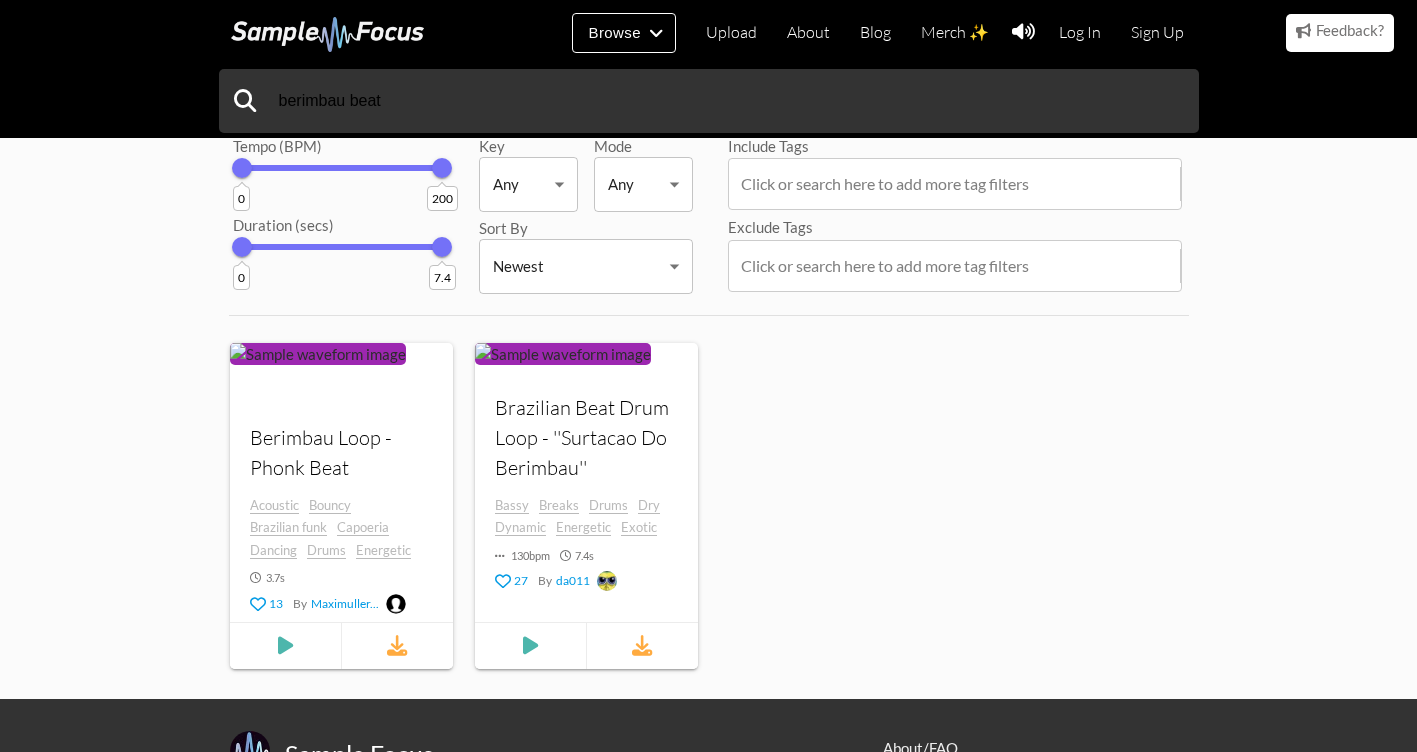 scroll, scrollTop: 0, scrollLeft: 0, axis: both 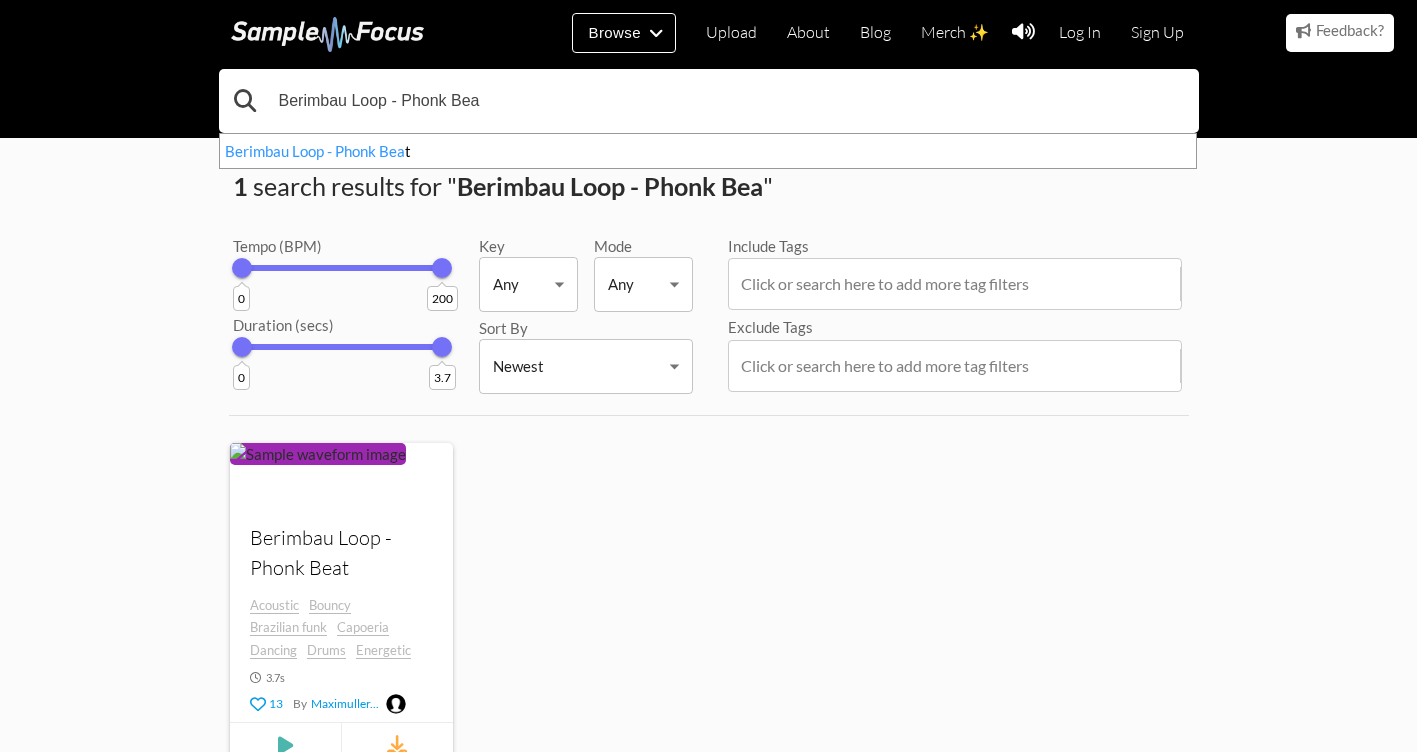 drag, startPoint x: 383, startPoint y: 98, endPoint x: 116, endPoint y: 97, distance: 267.00186 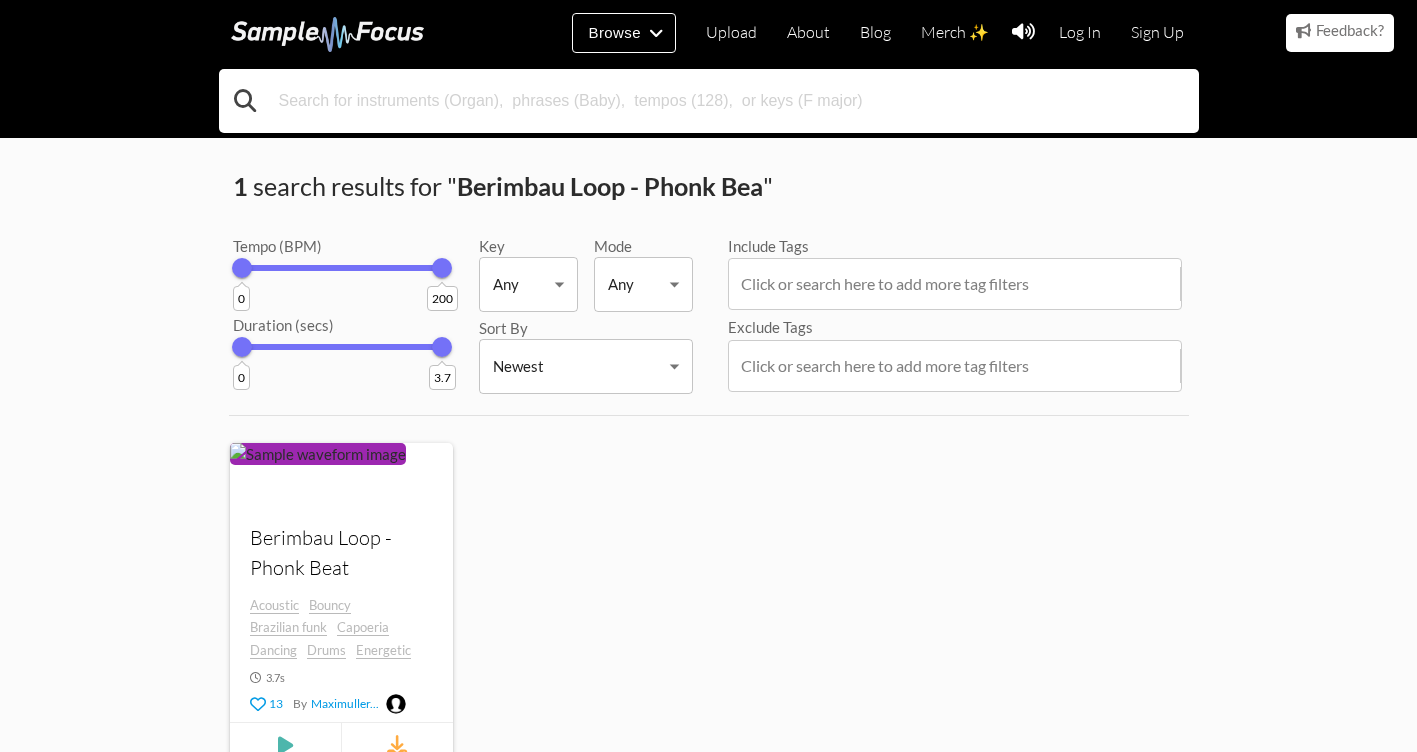 type 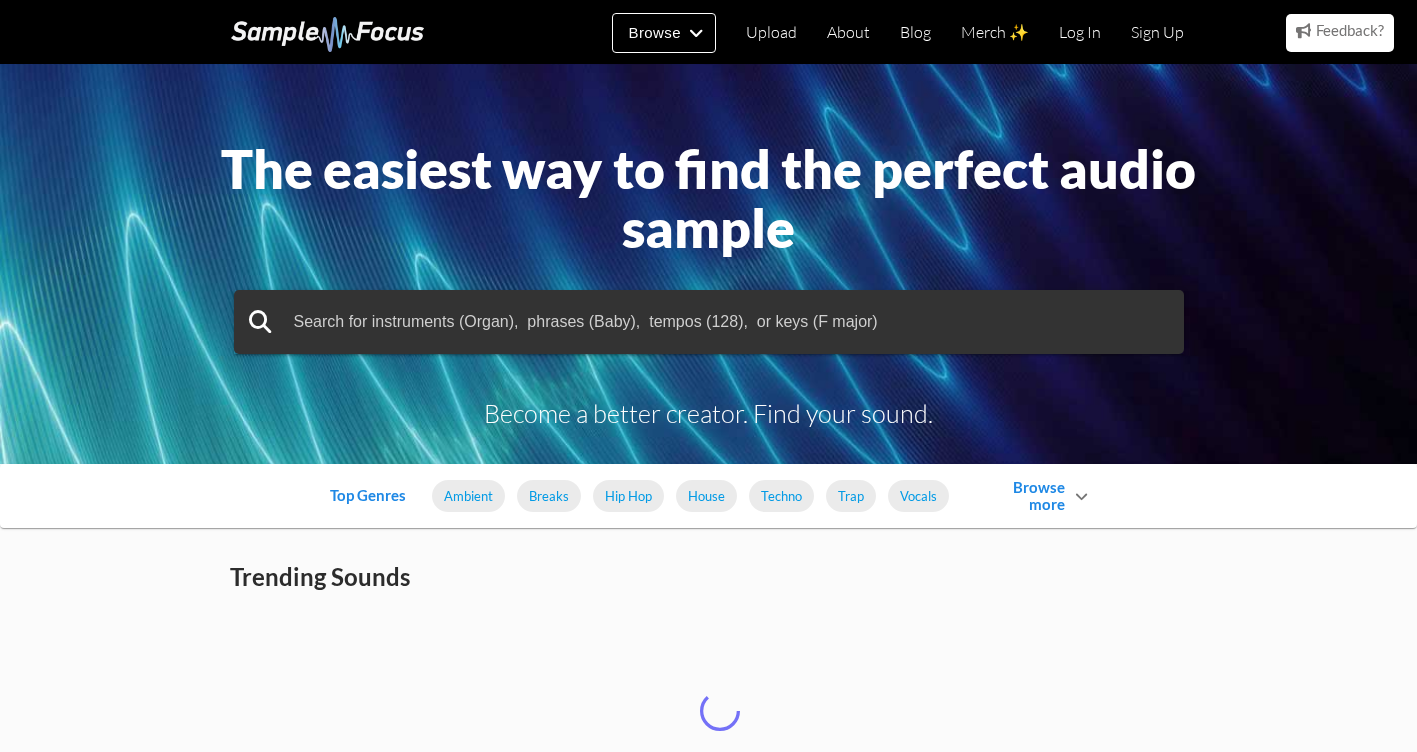 scroll, scrollTop: 0, scrollLeft: 0, axis: both 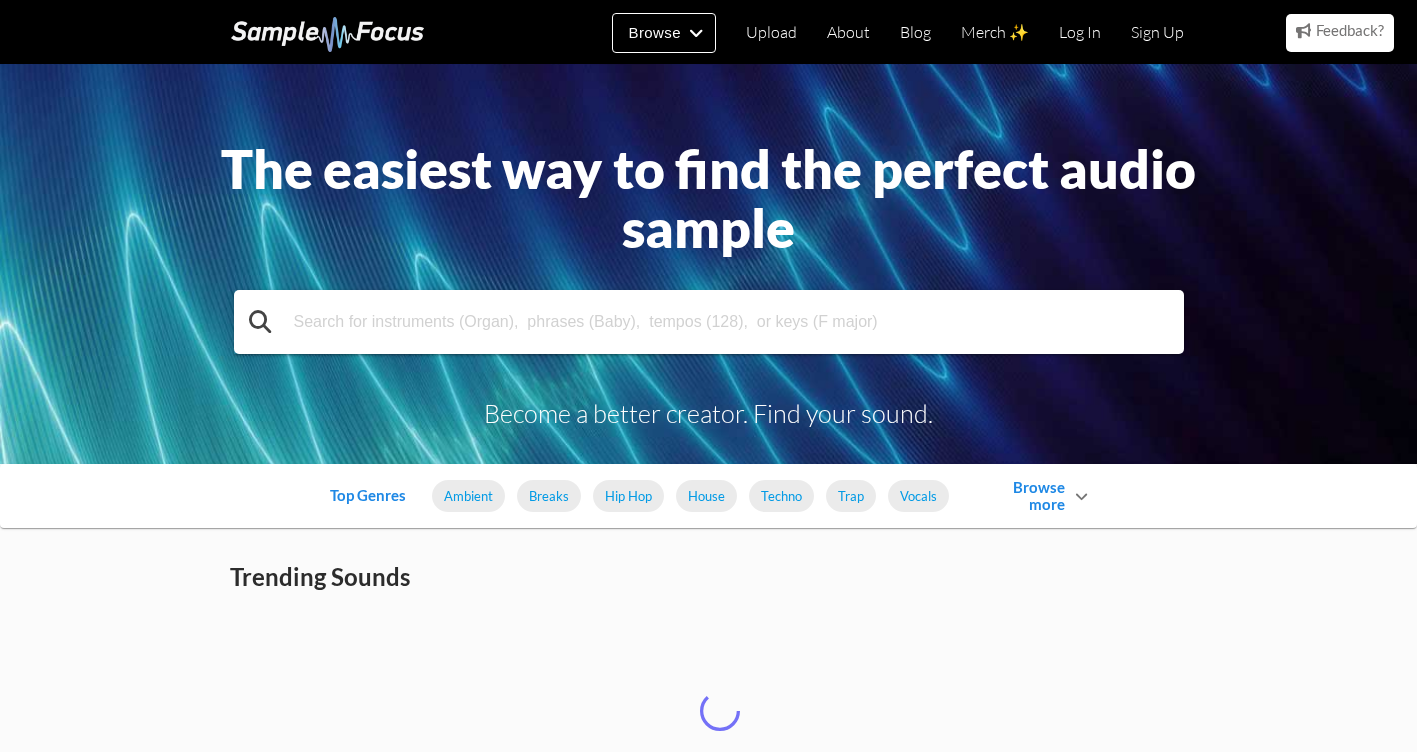 click at bounding box center (709, 322) 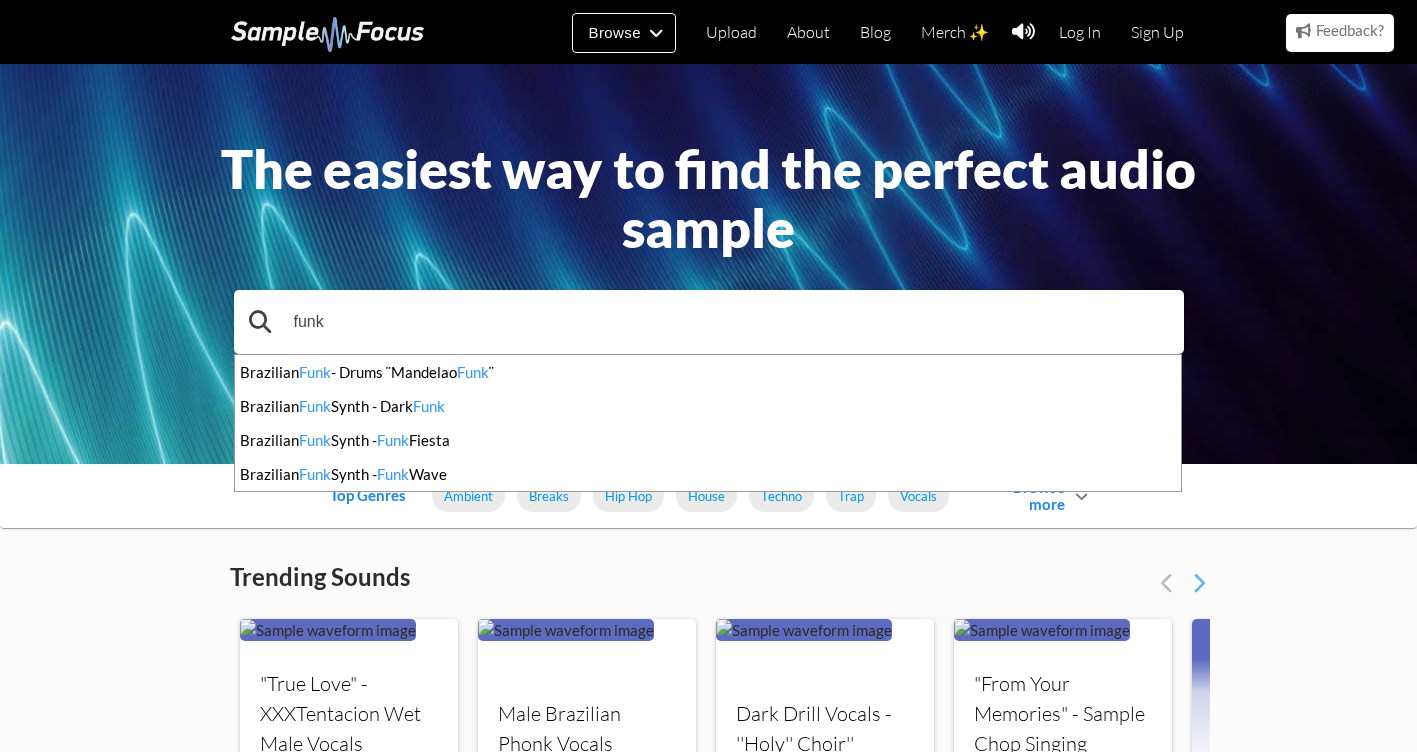 type on "funk" 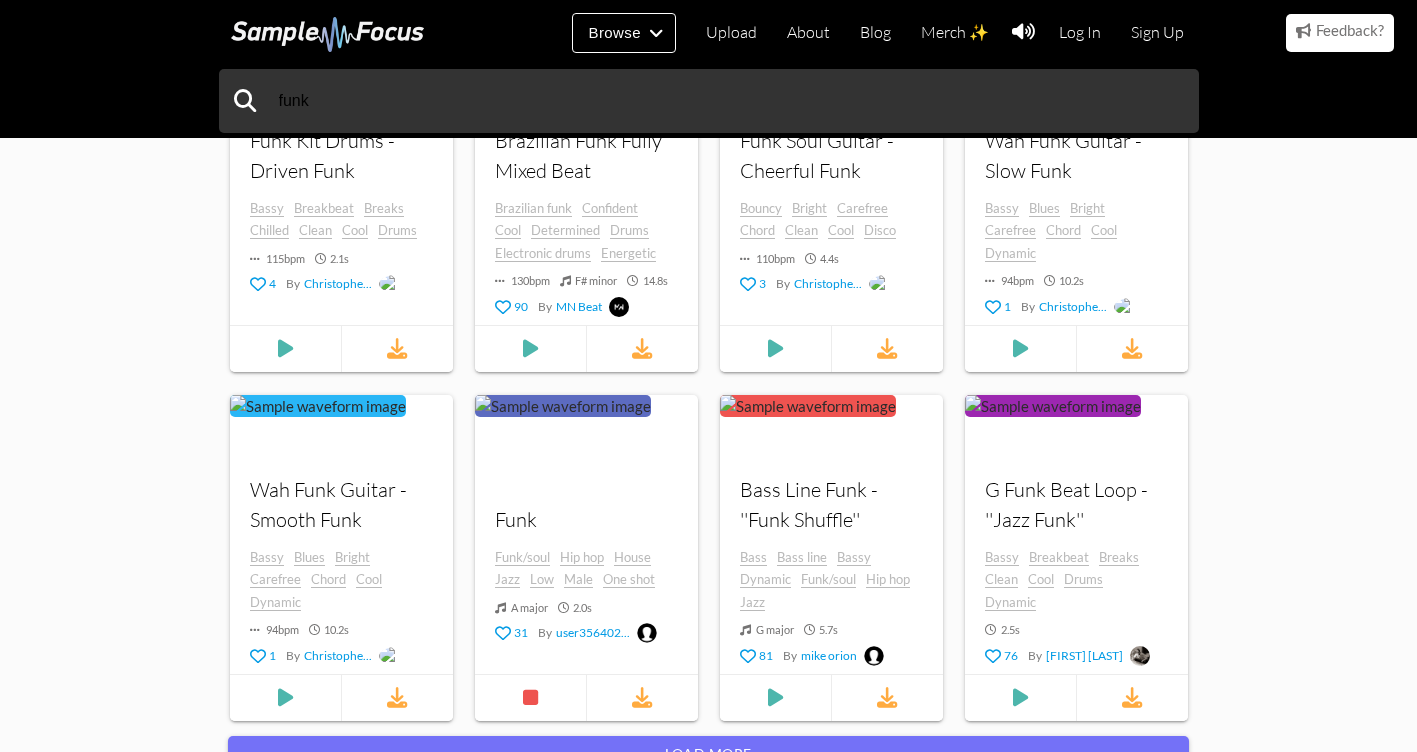 scroll, scrollTop: 2100, scrollLeft: 0, axis: vertical 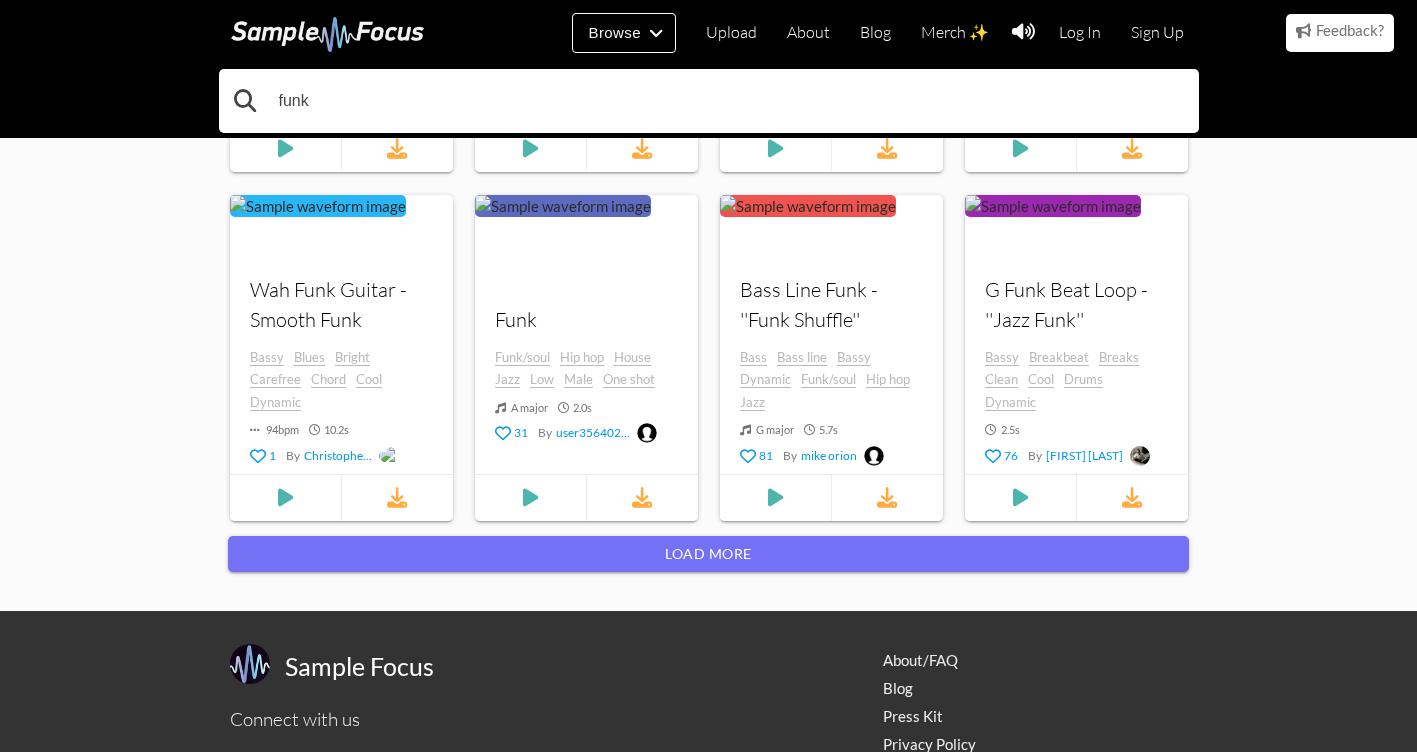 click on "funk" at bounding box center (709, 101) 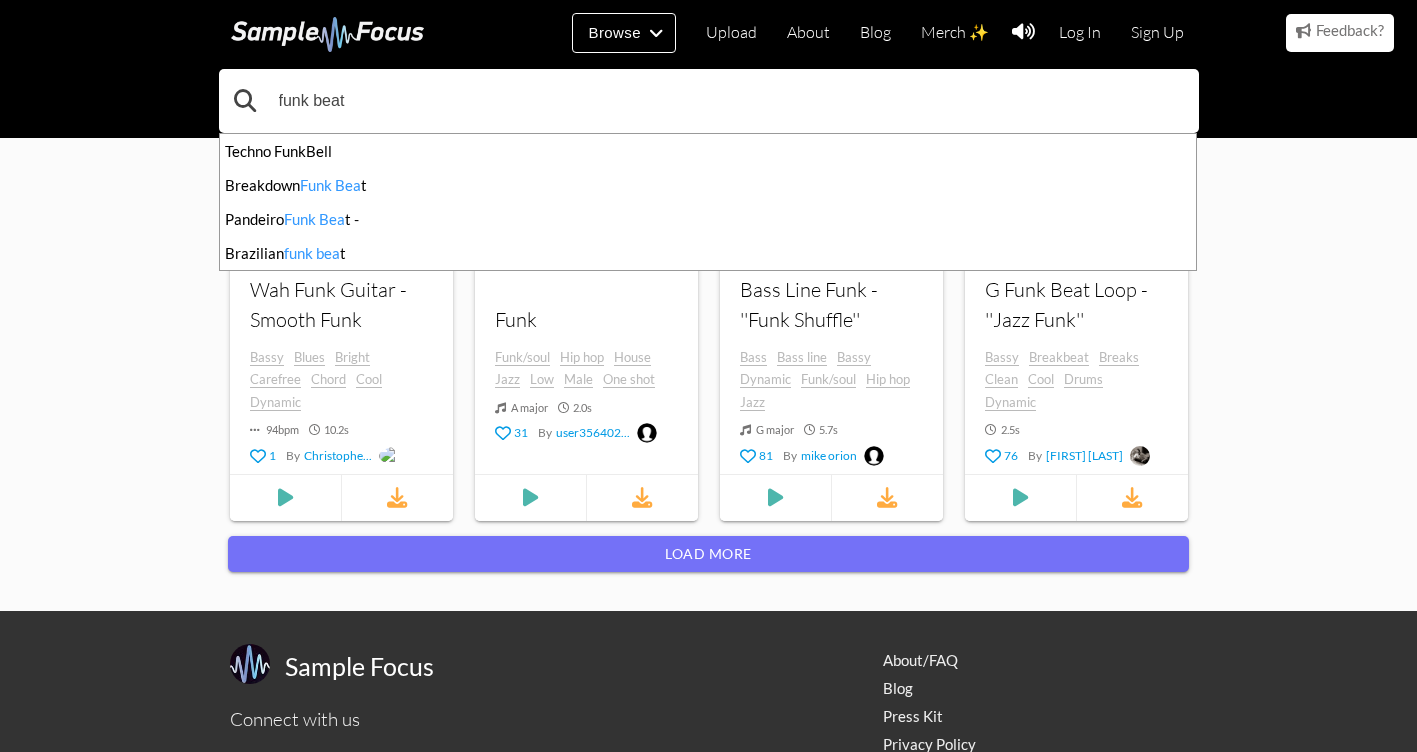 type on "funk beat" 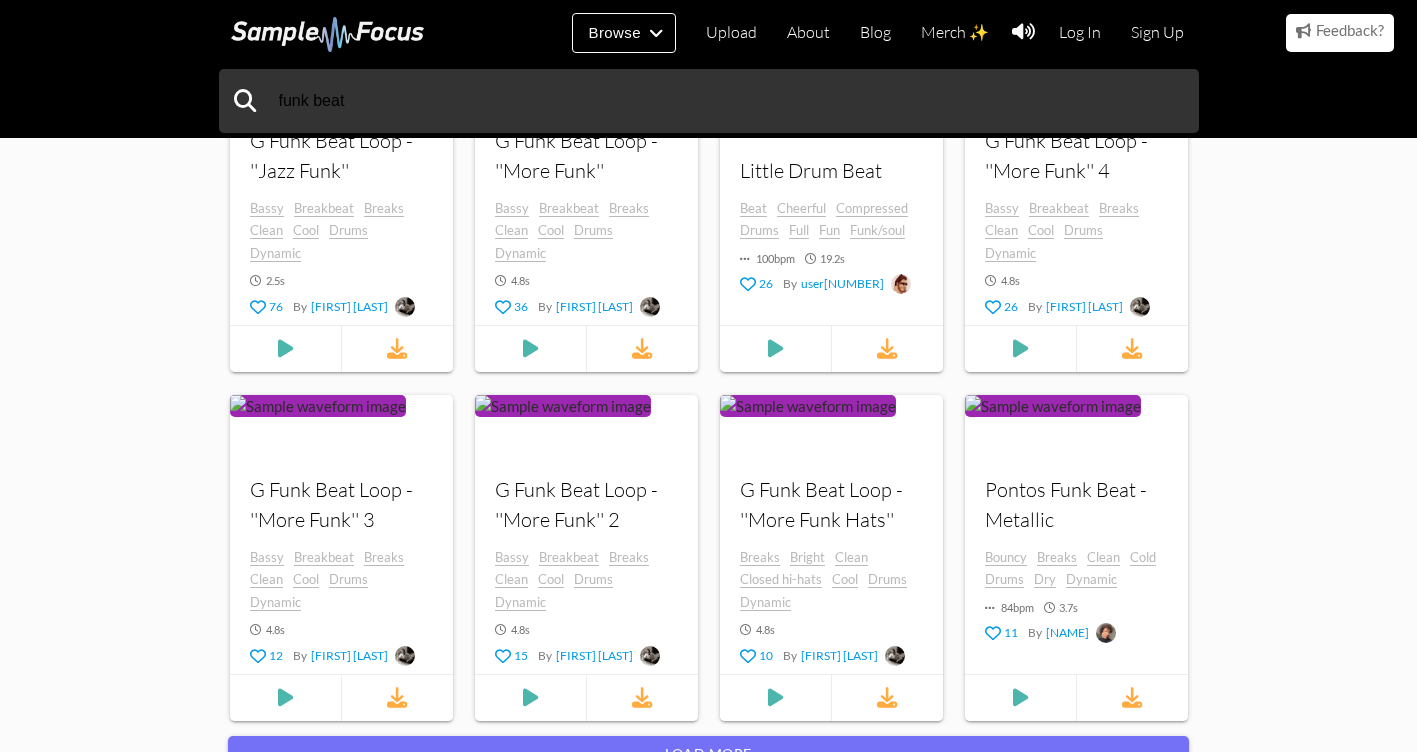 scroll, scrollTop: 2100, scrollLeft: 0, axis: vertical 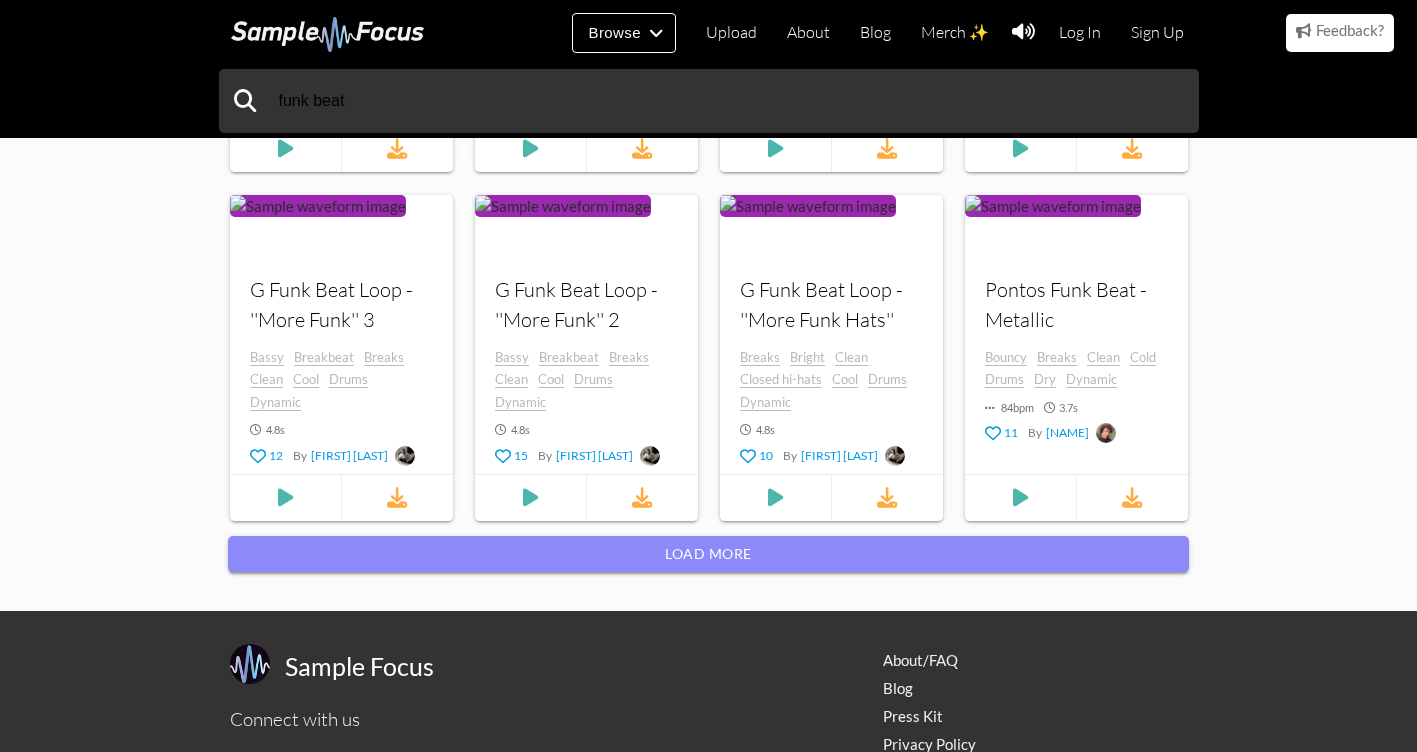 click on "Load more" at bounding box center (708, 554) 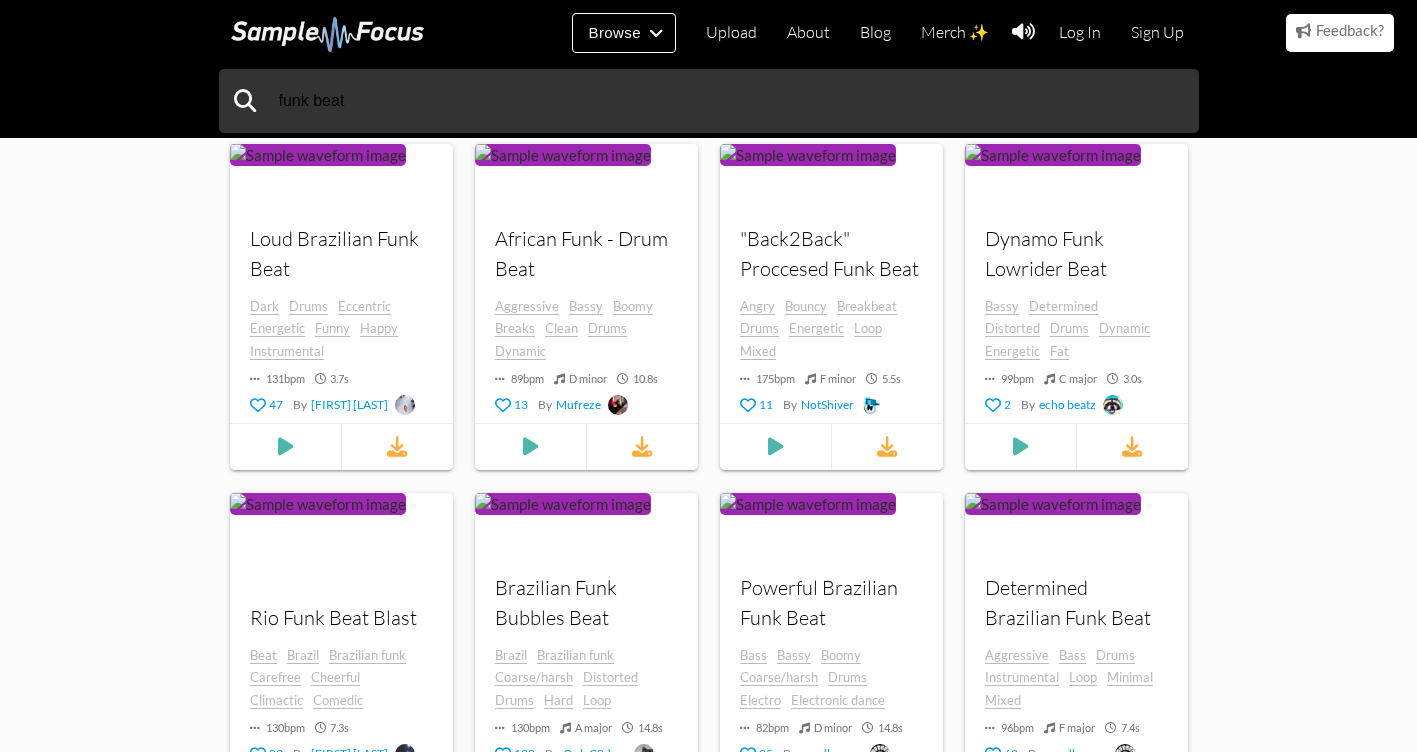 scroll, scrollTop: 2600, scrollLeft: 0, axis: vertical 